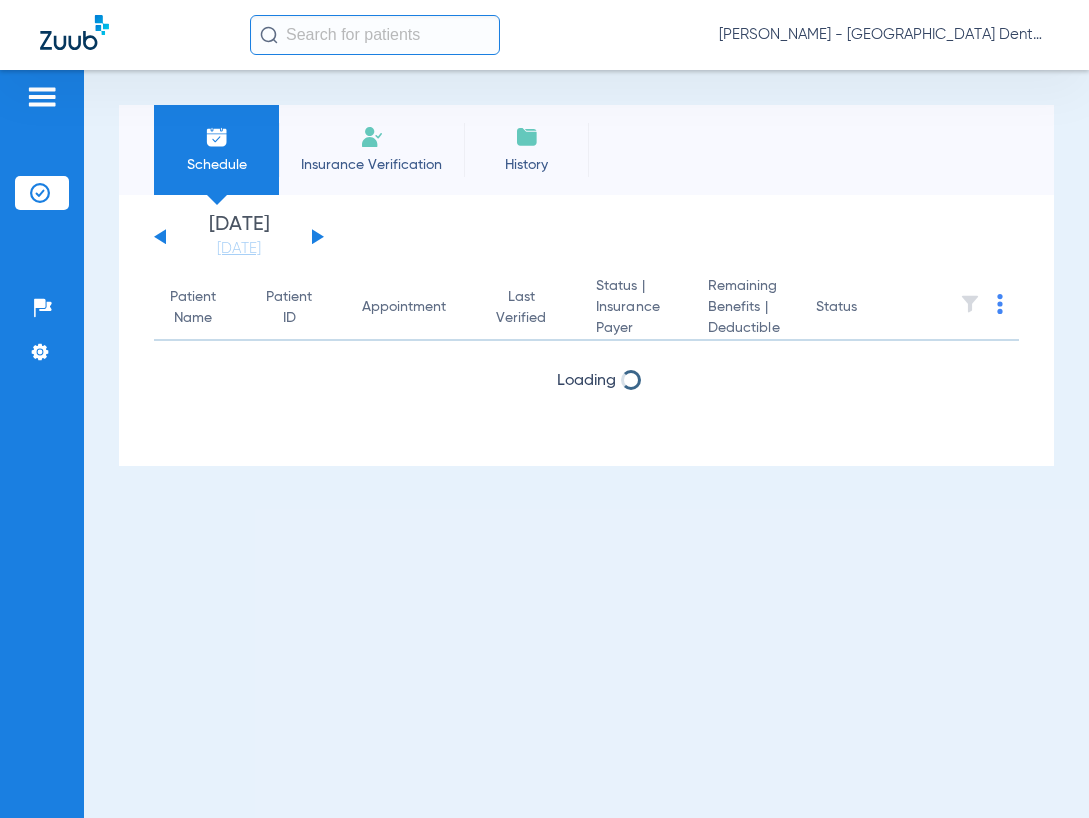 scroll, scrollTop: 0, scrollLeft: 0, axis: both 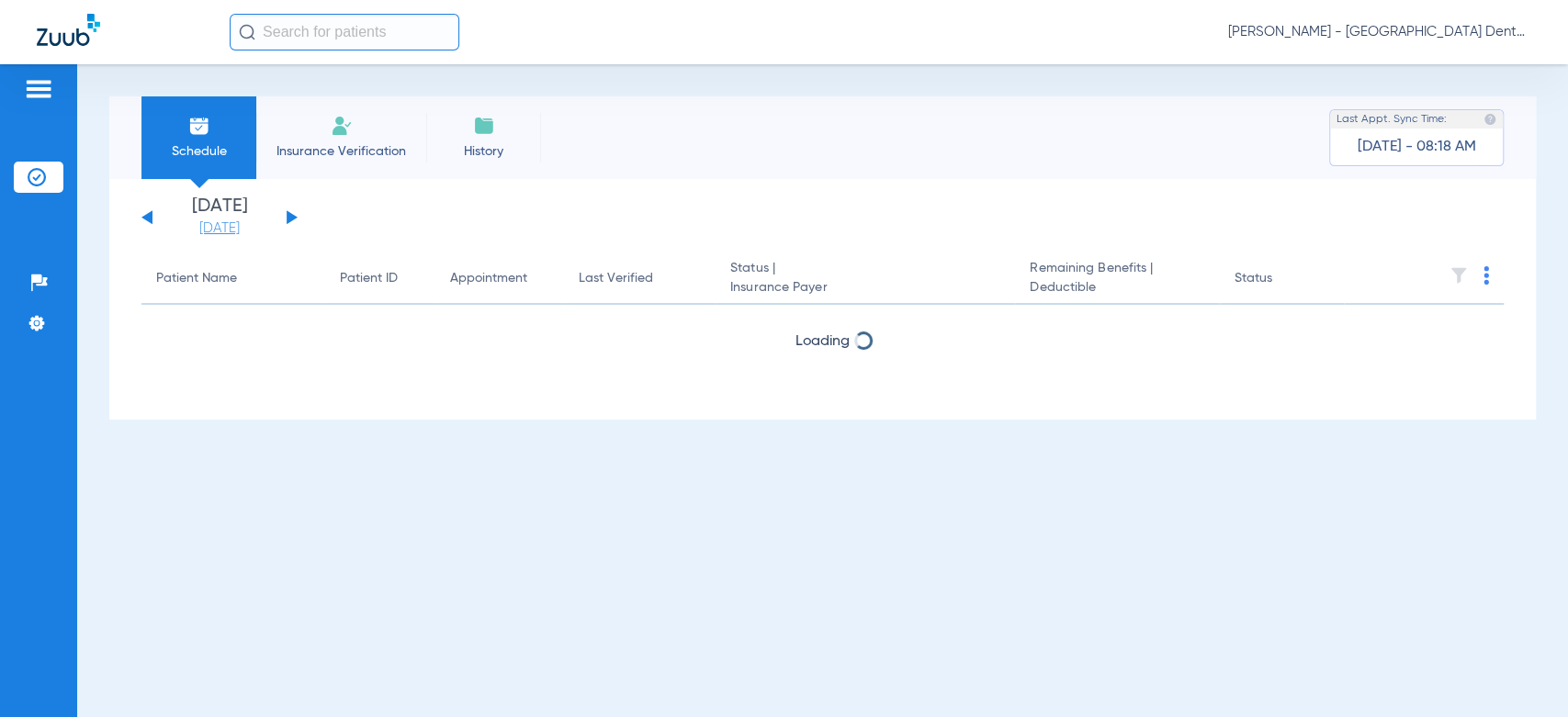 click on "[DATE]" 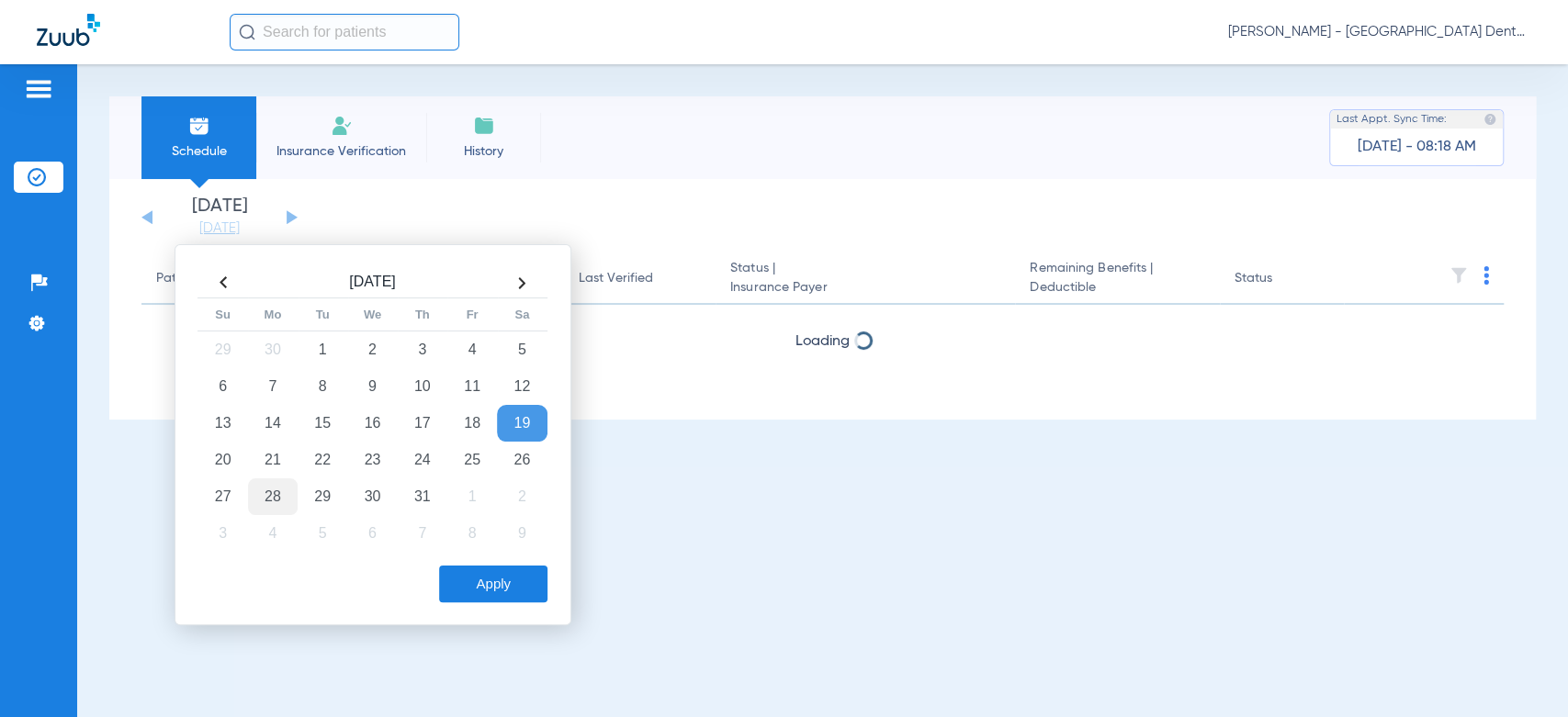 click on "28" 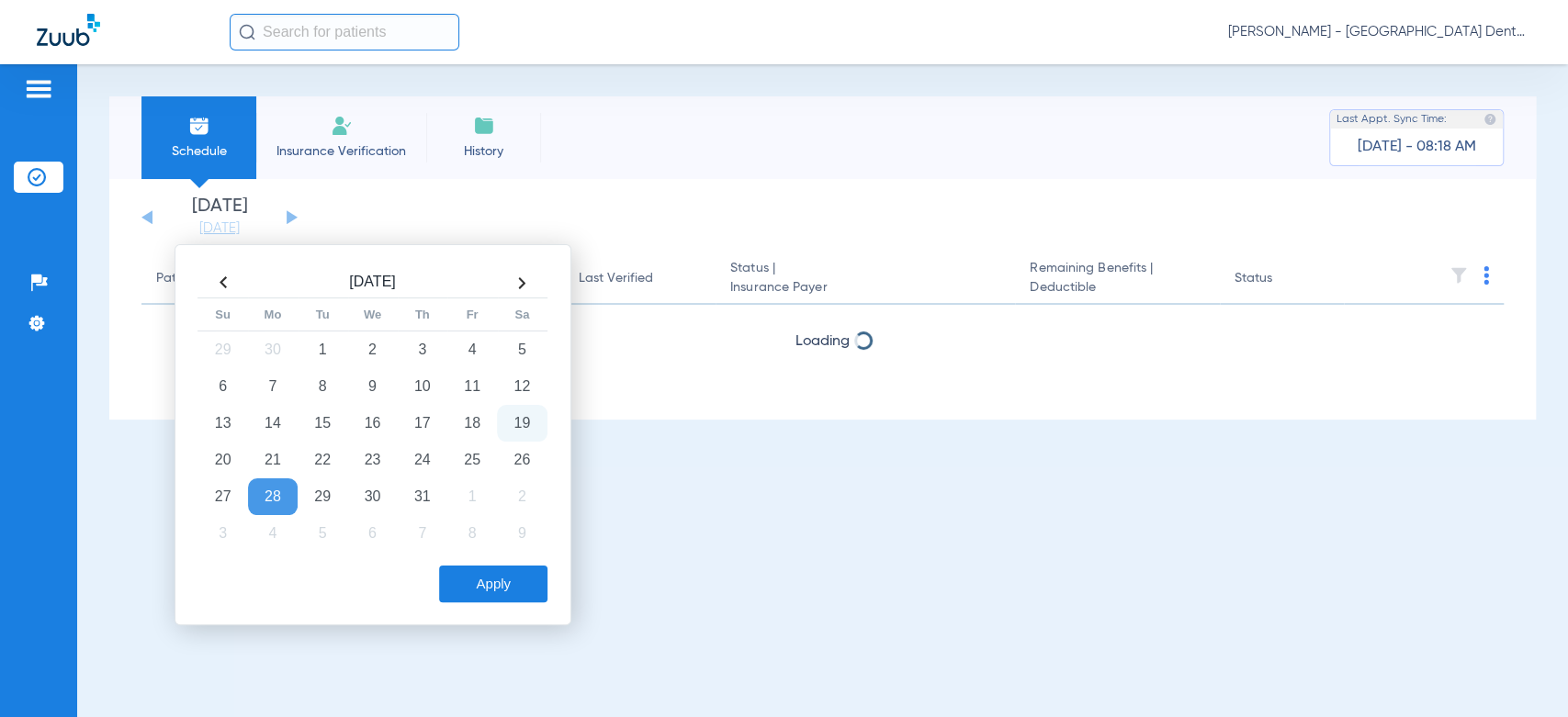 click on "Apply" 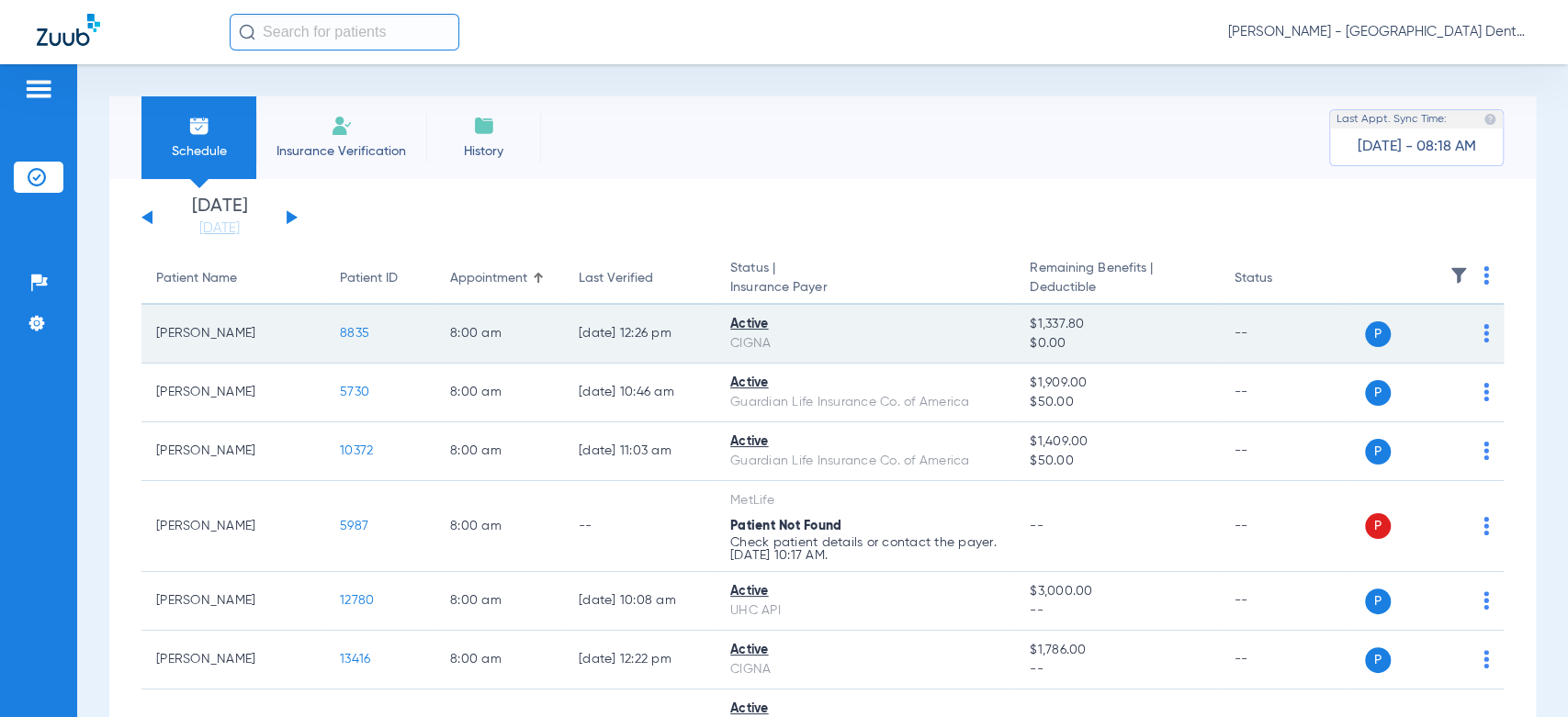 click on "8835" 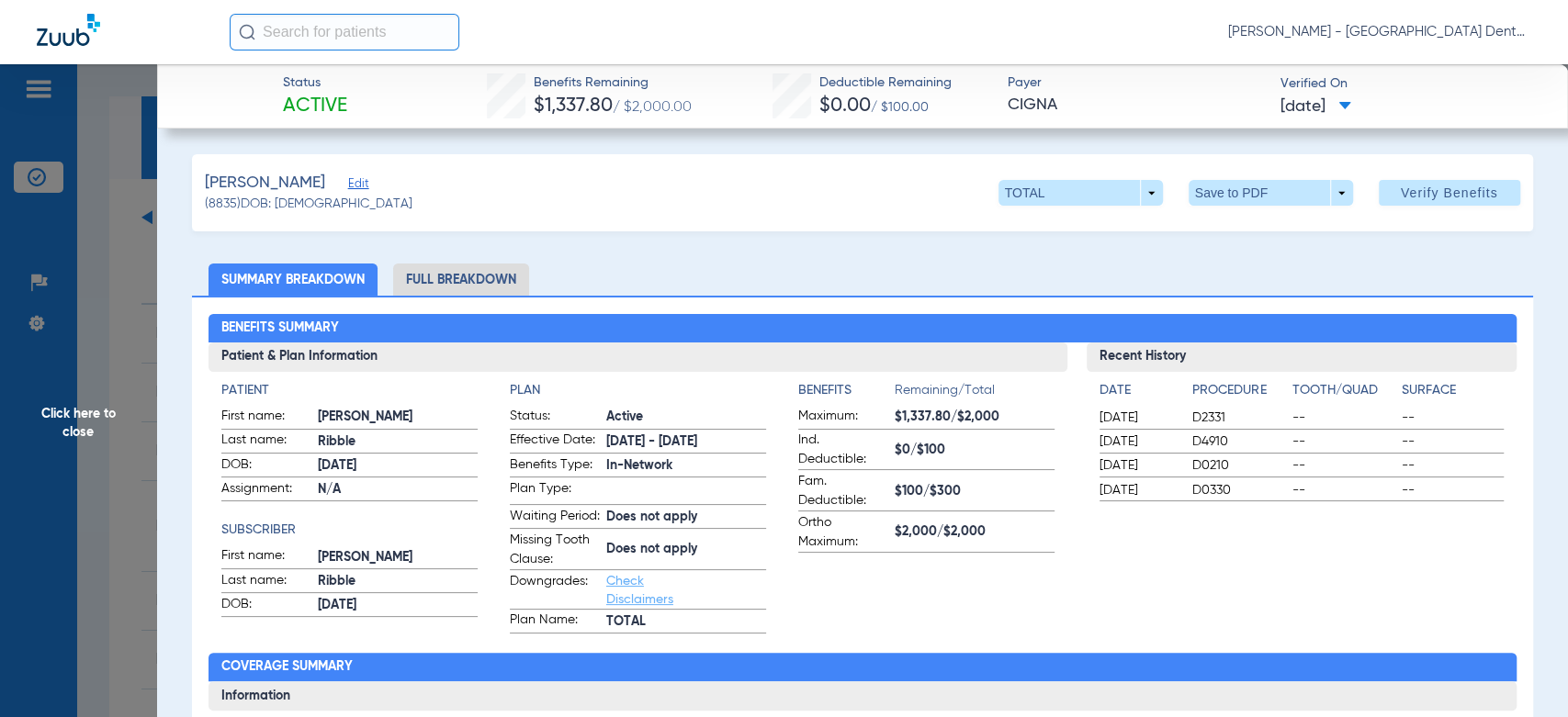 click on "Edit" 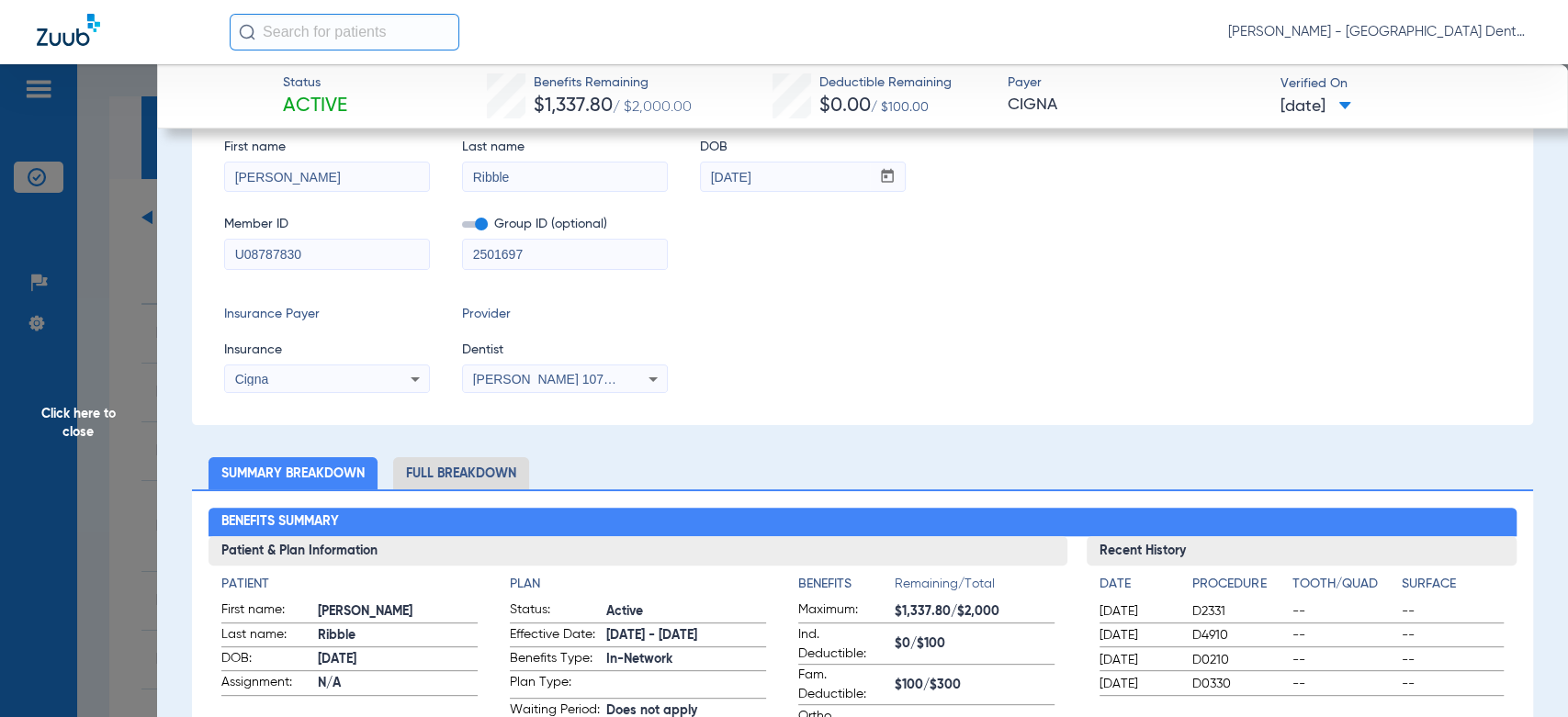 scroll, scrollTop: 306, scrollLeft: 0, axis: vertical 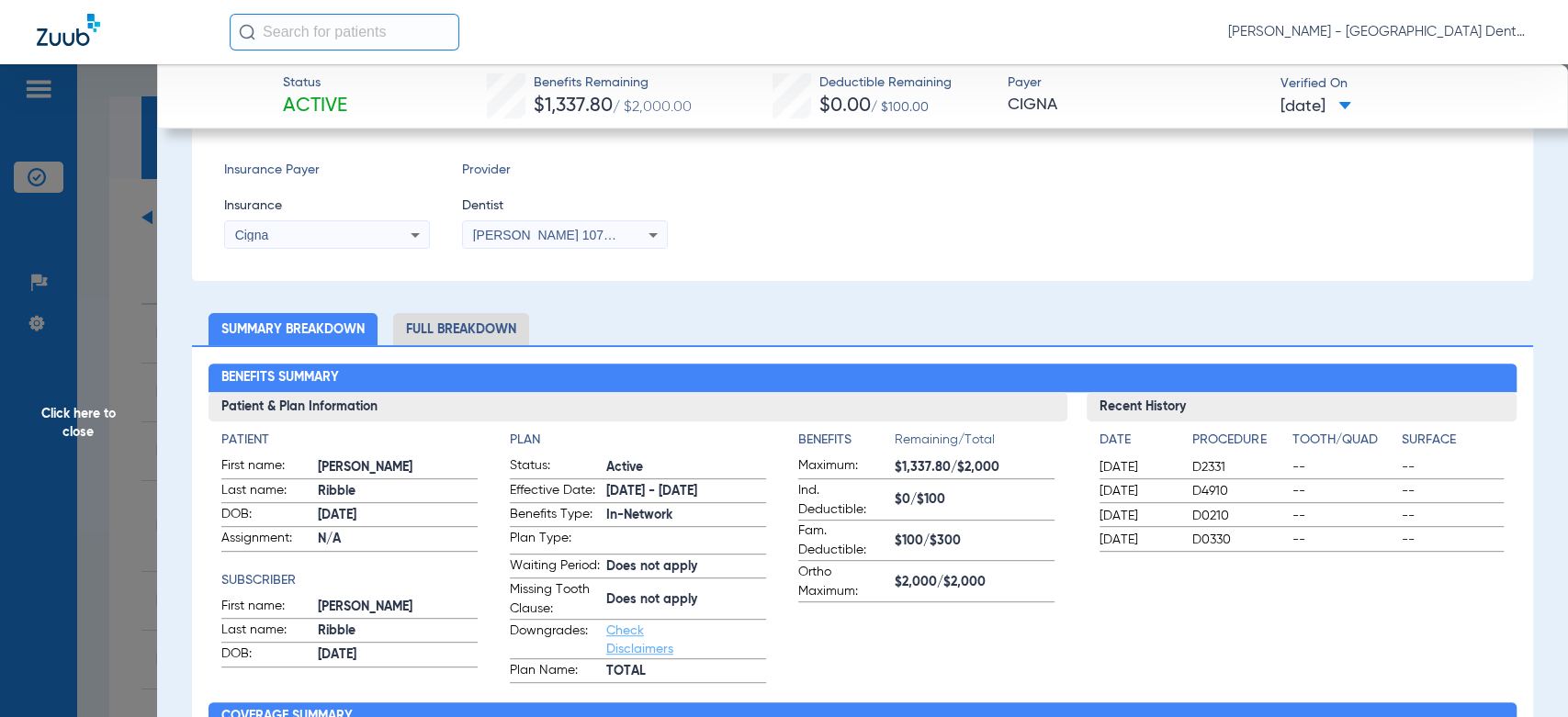 drag, startPoint x: 884, startPoint y: 468, endPoint x: 937, endPoint y: 466, distance: 53.037722 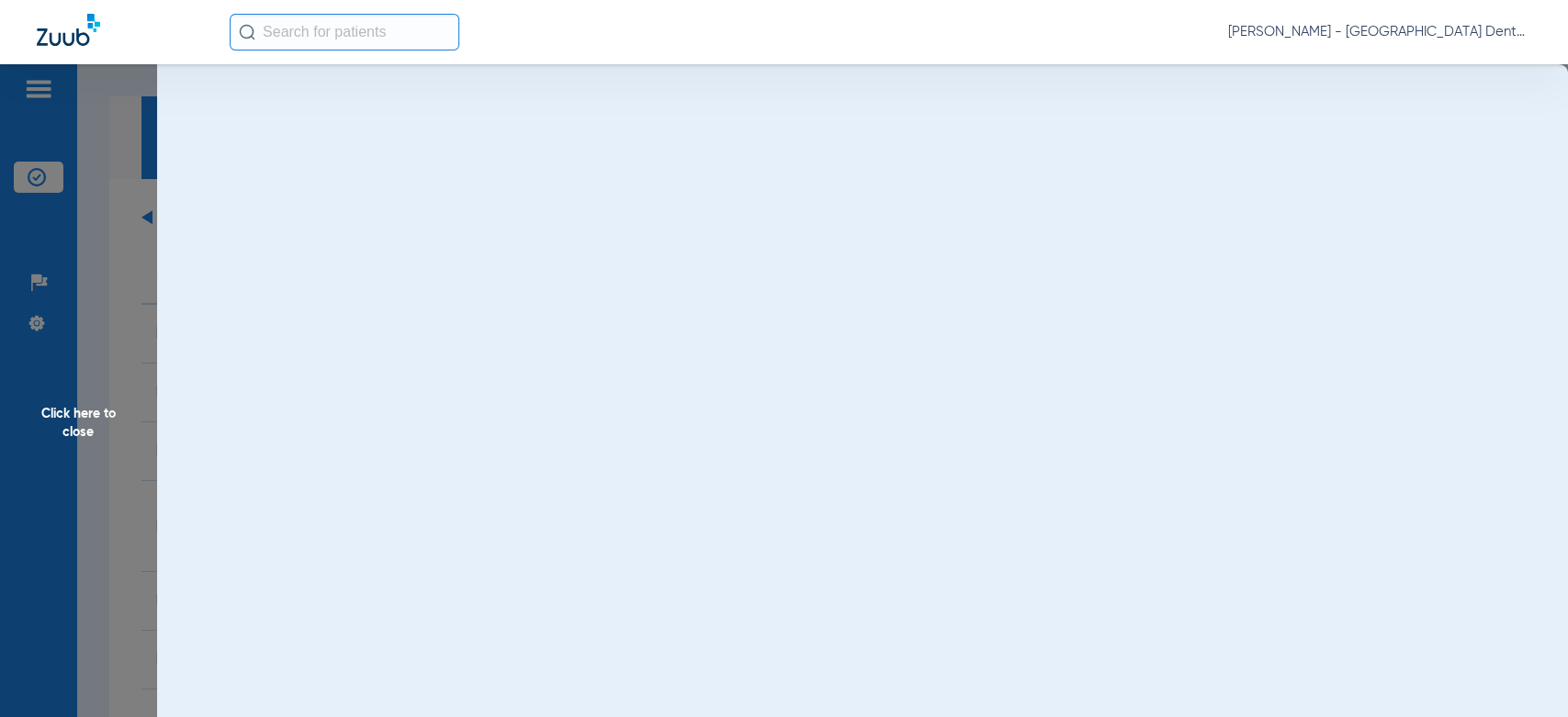 scroll, scrollTop: 0, scrollLeft: 0, axis: both 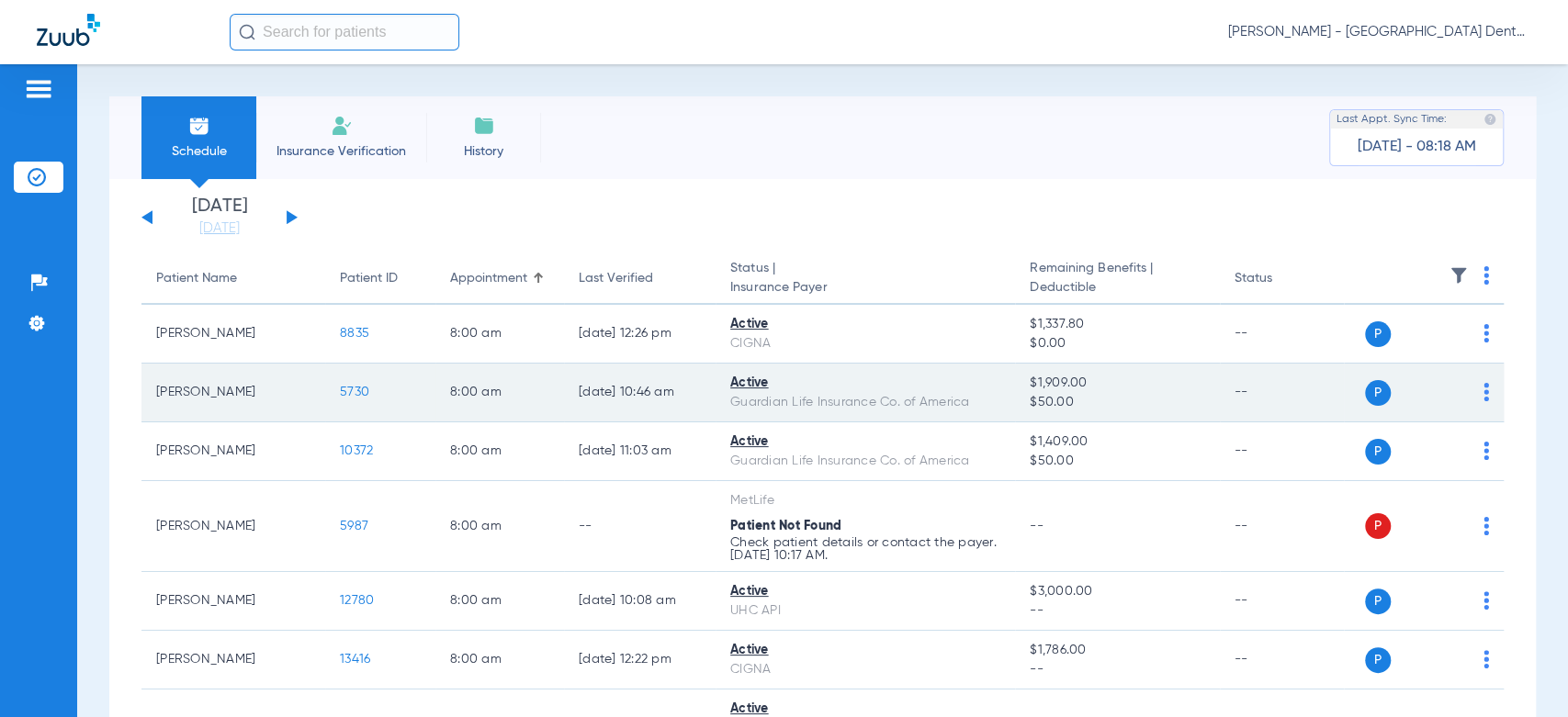 click on "5730" 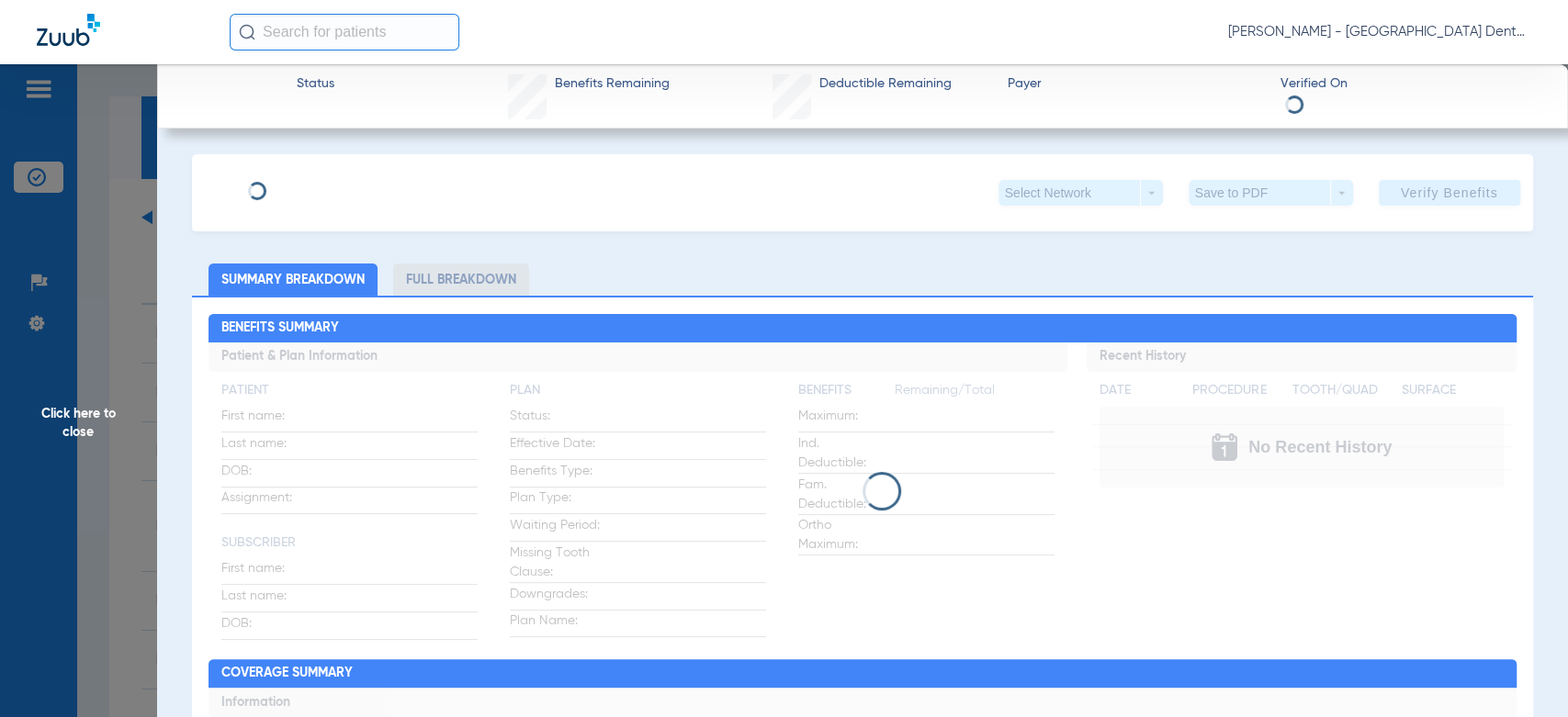 type on "[PERSON_NAME]" 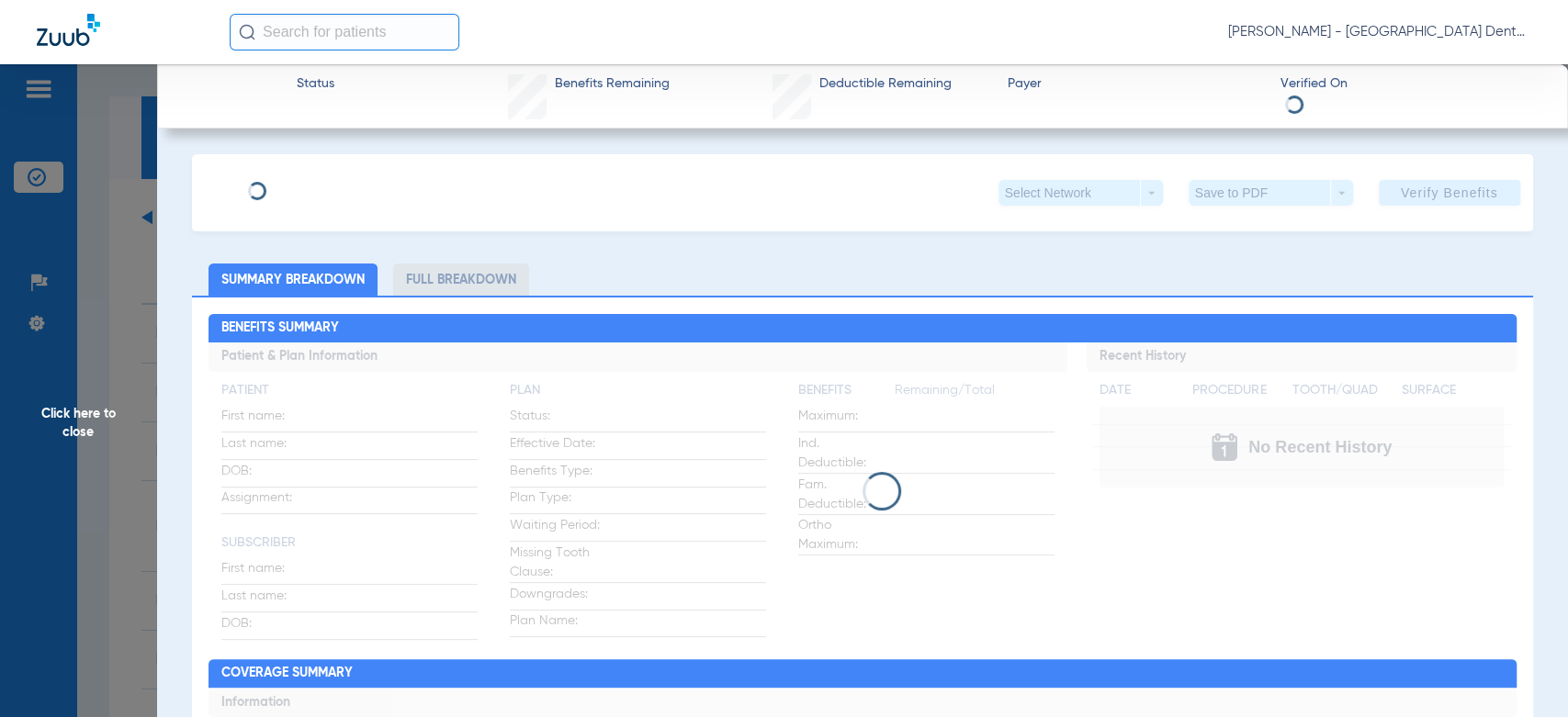 type on "[PERSON_NAME]" 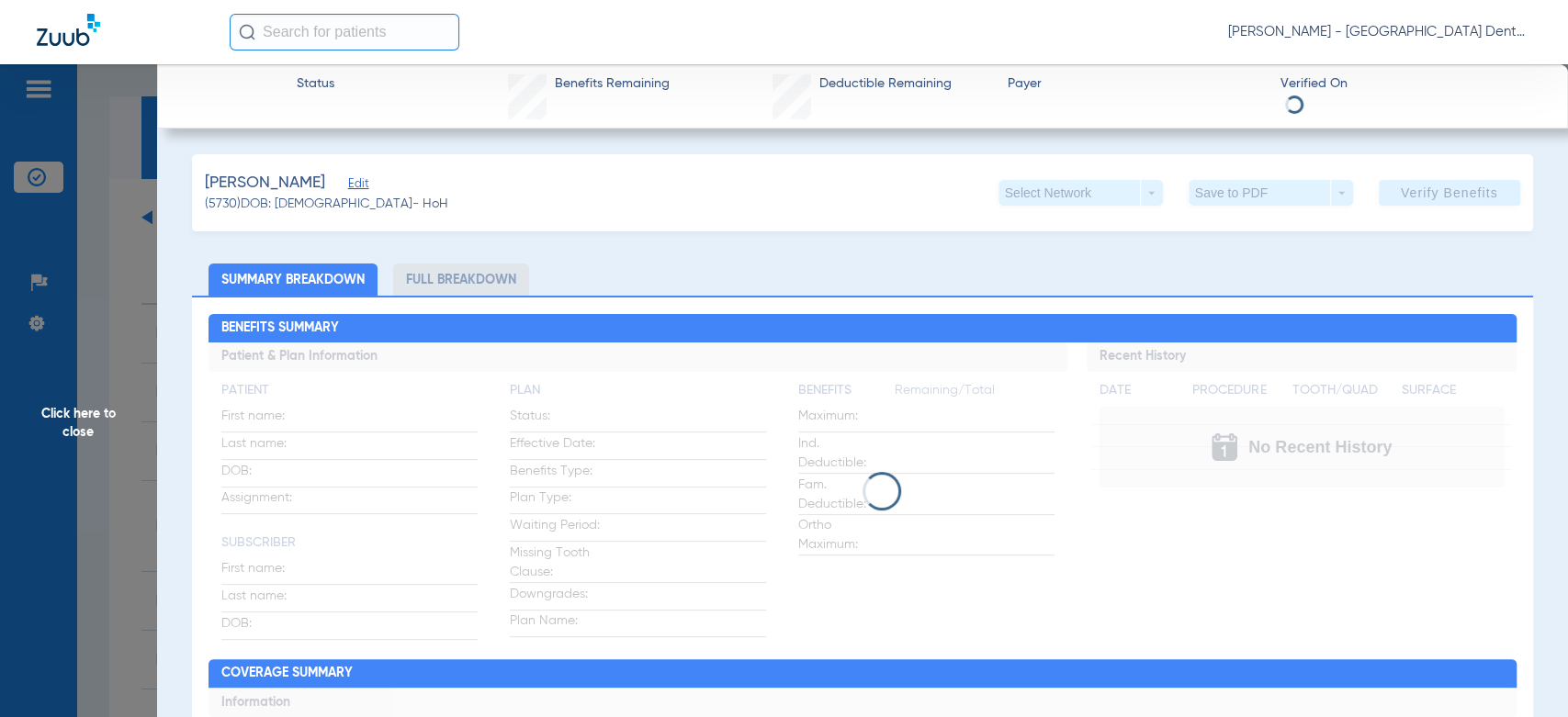 click on "Edit" 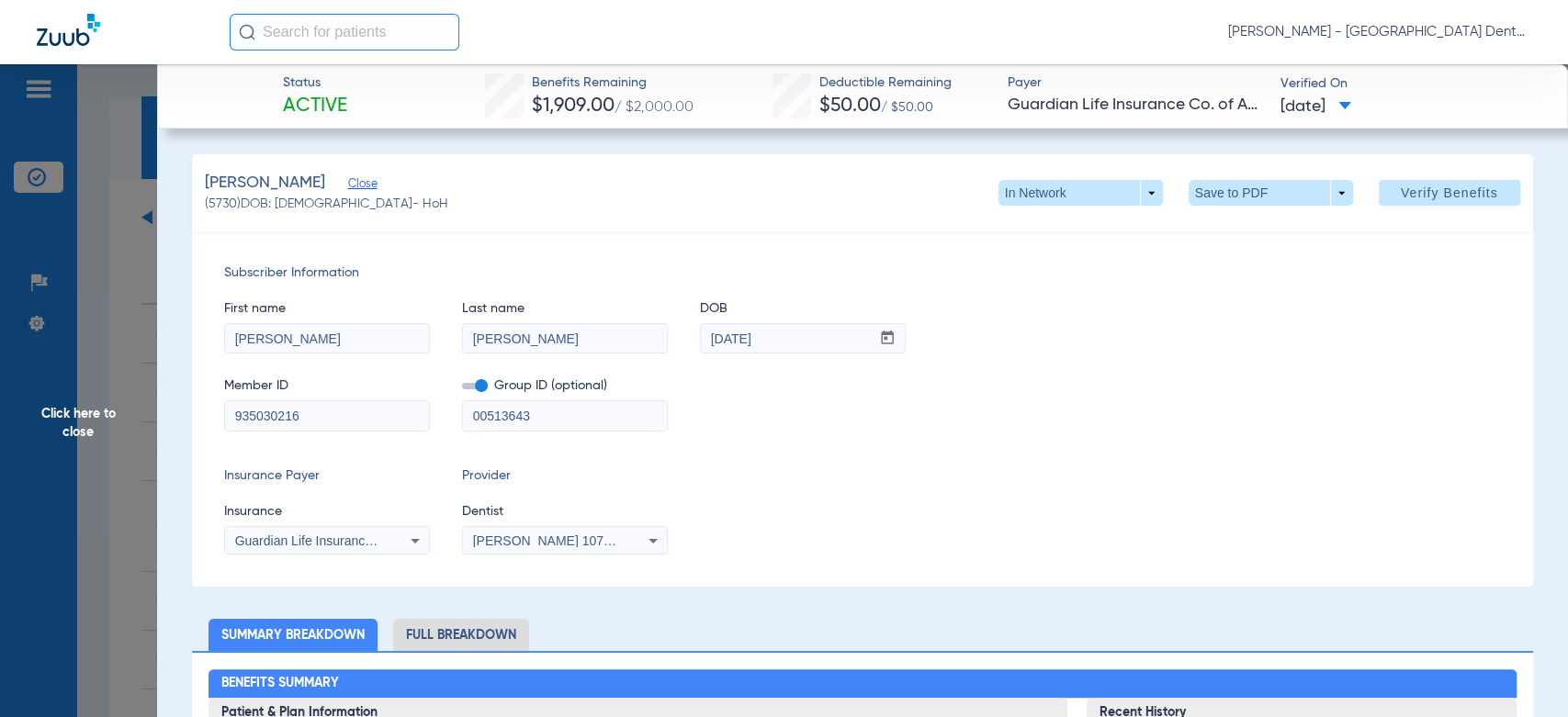click on "Click here to close" 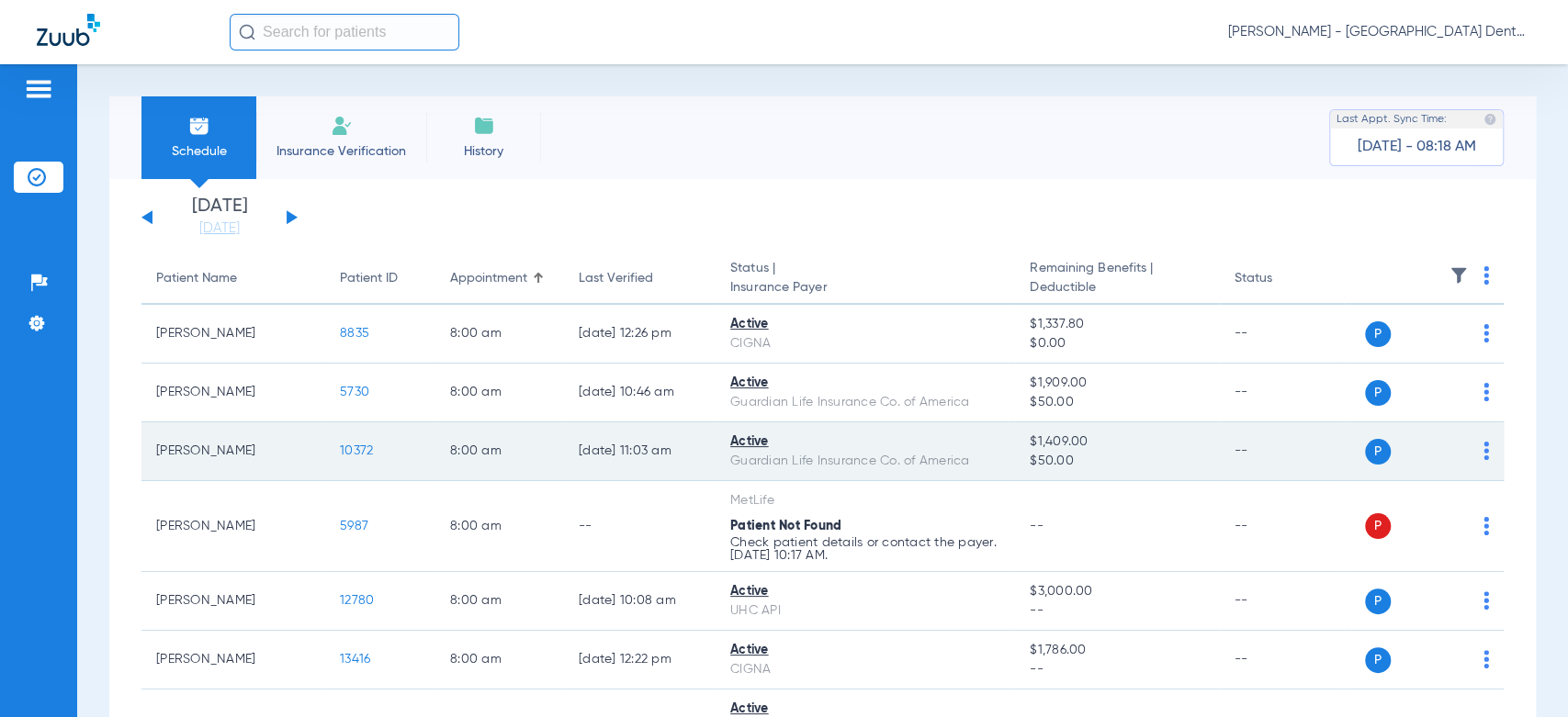 click on "10372" 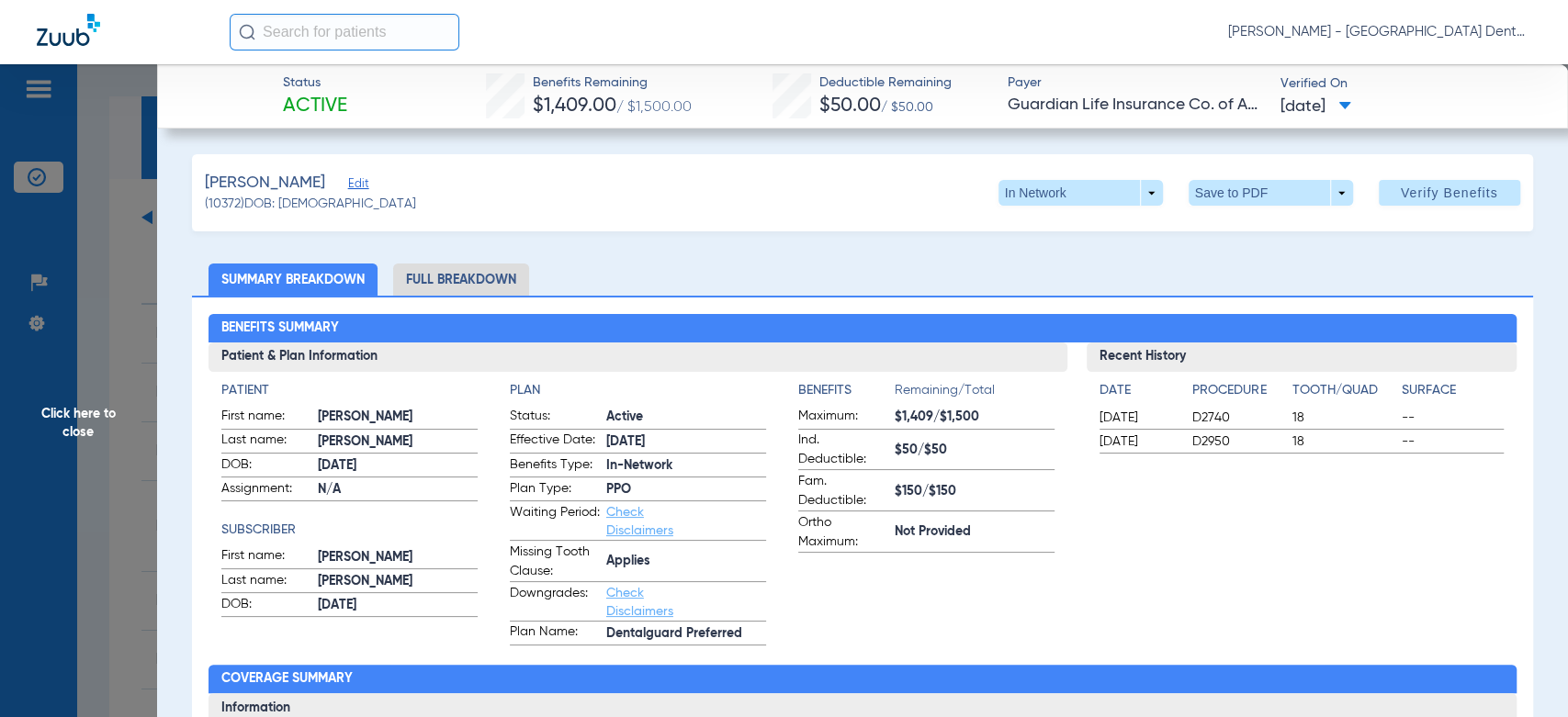 click on "Edit" 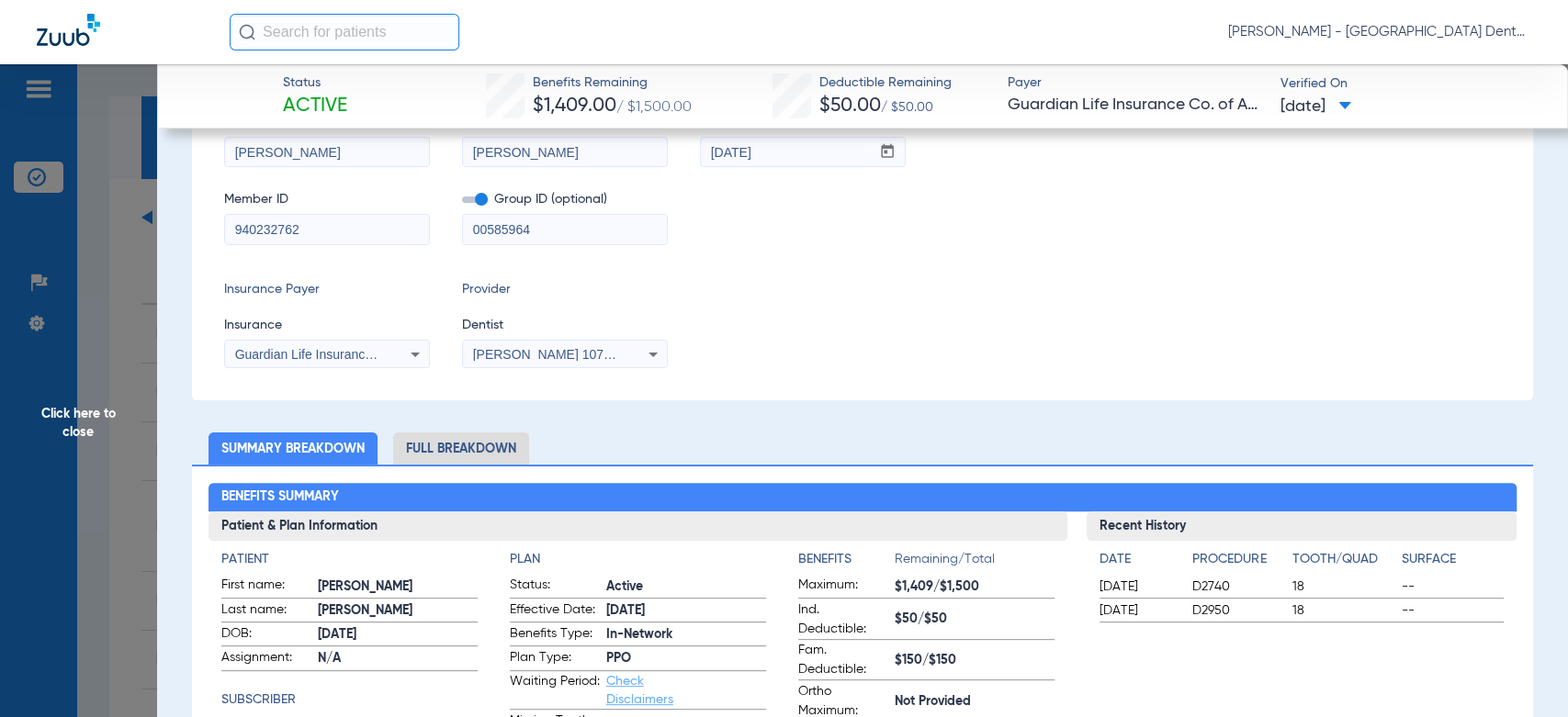 scroll, scrollTop: 408, scrollLeft: 0, axis: vertical 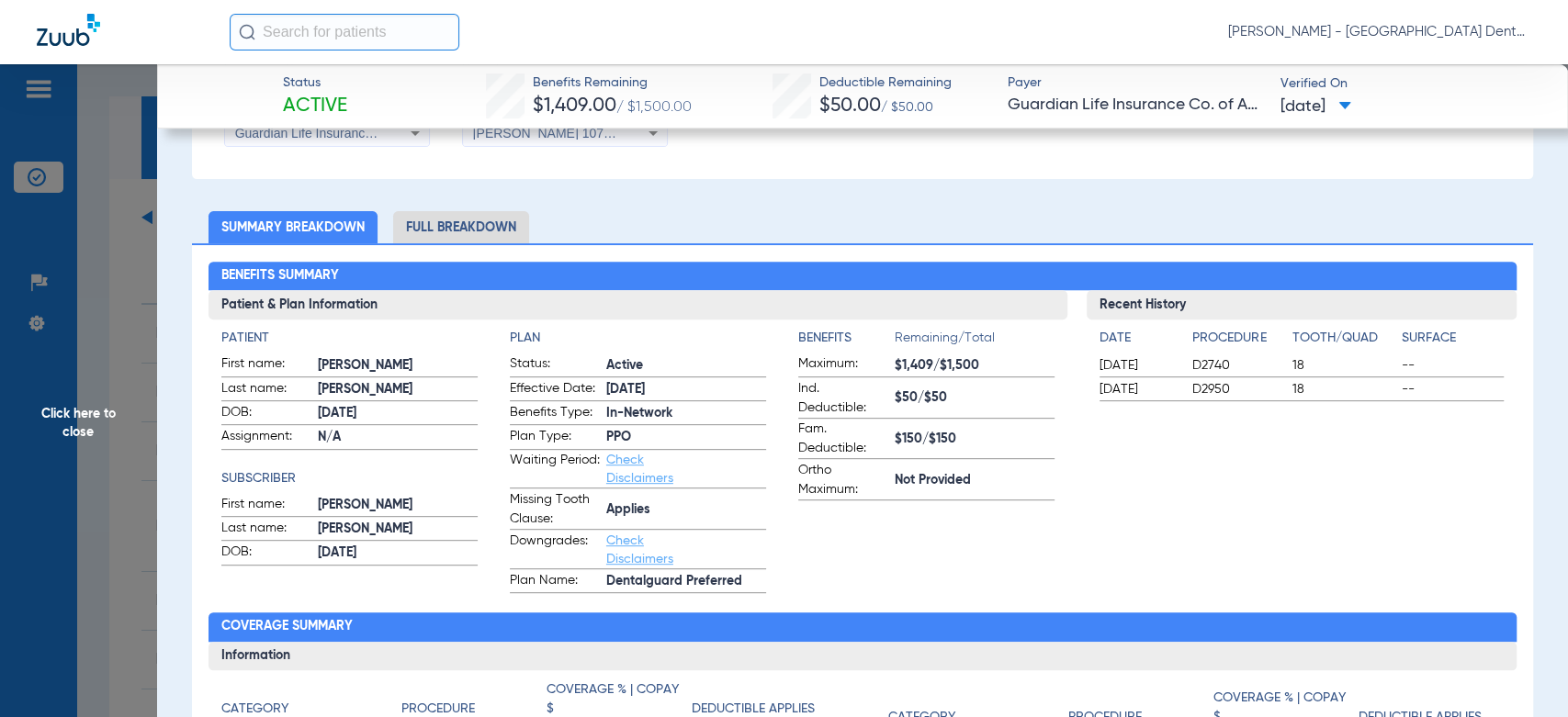 drag, startPoint x: 916, startPoint y: 366, endPoint x: 926, endPoint y: 366, distance: 10 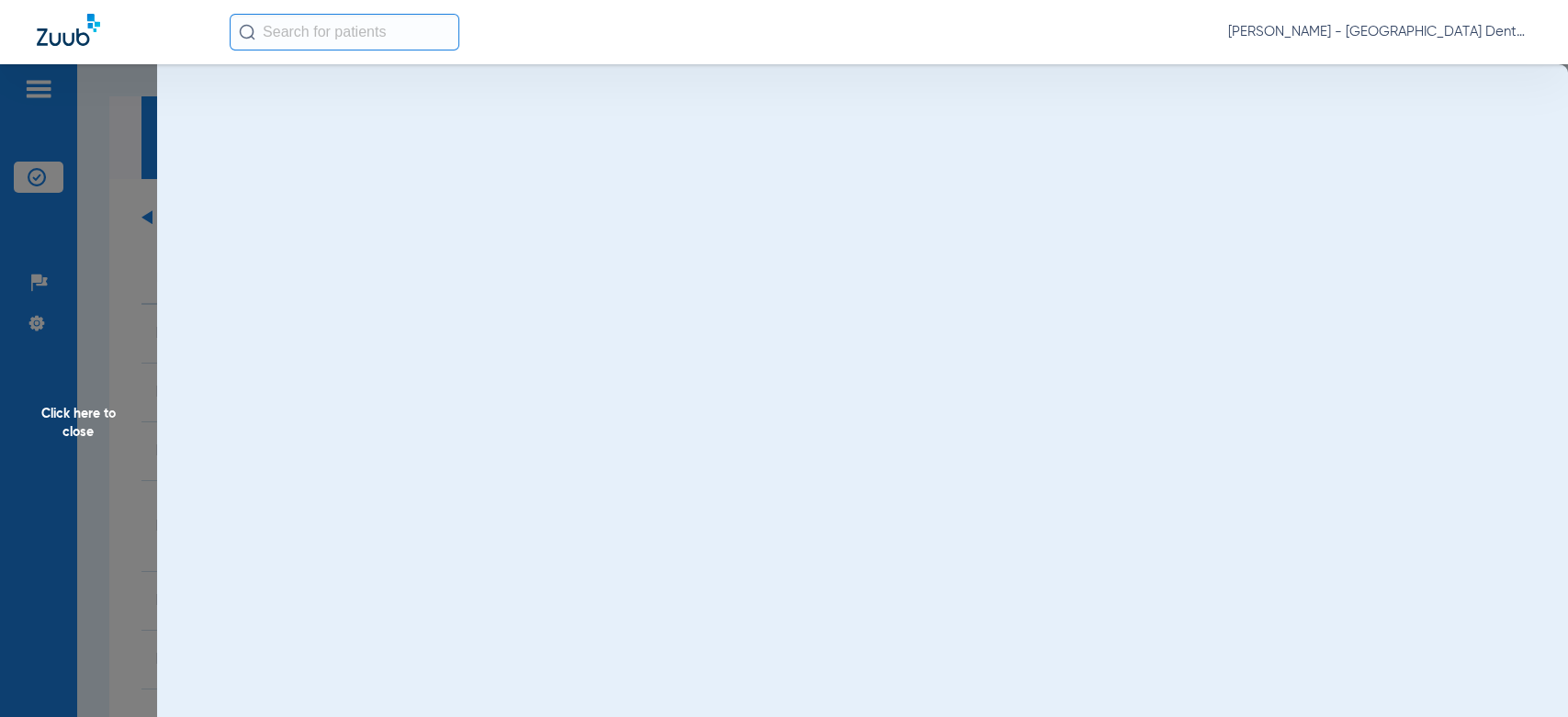scroll, scrollTop: 0, scrollLeft: 0, axis: both 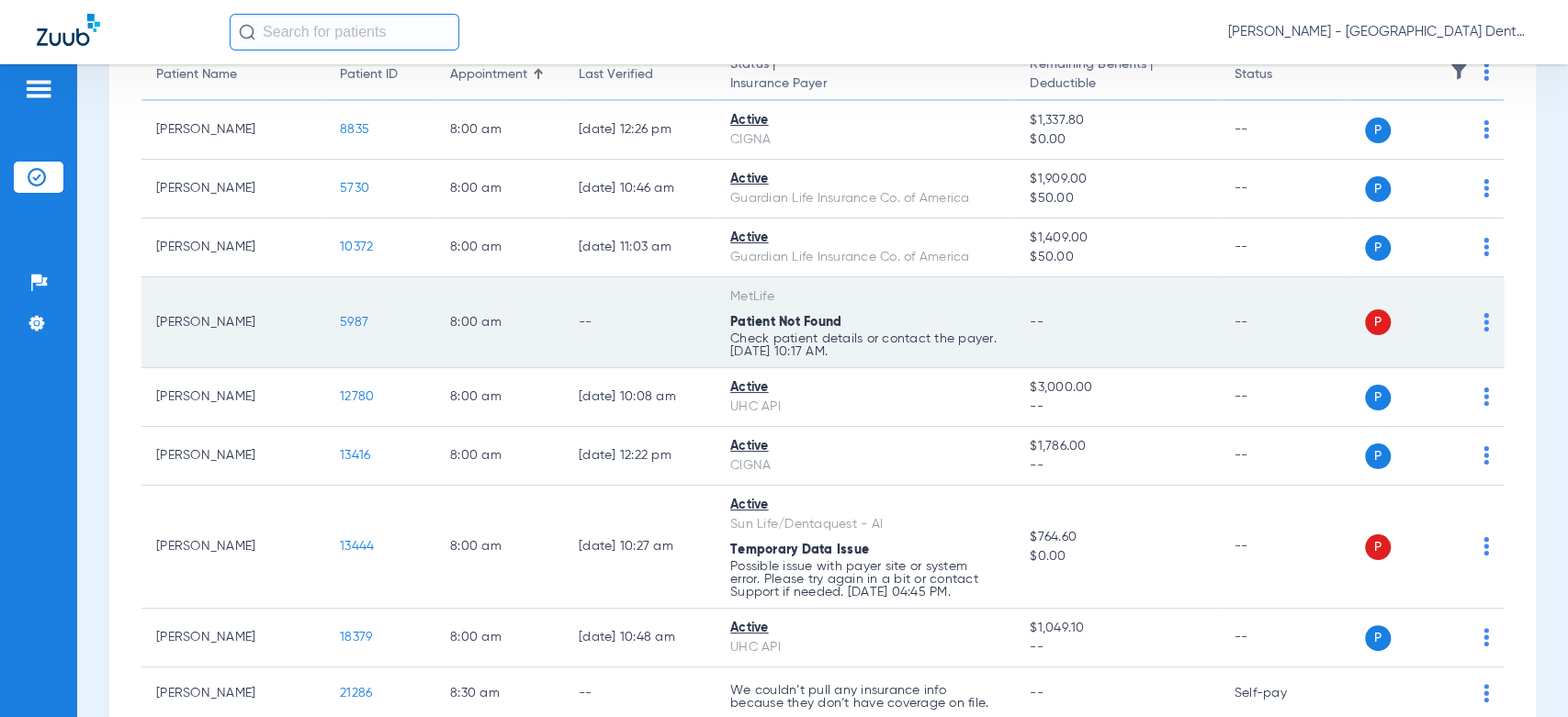 click on "5987" 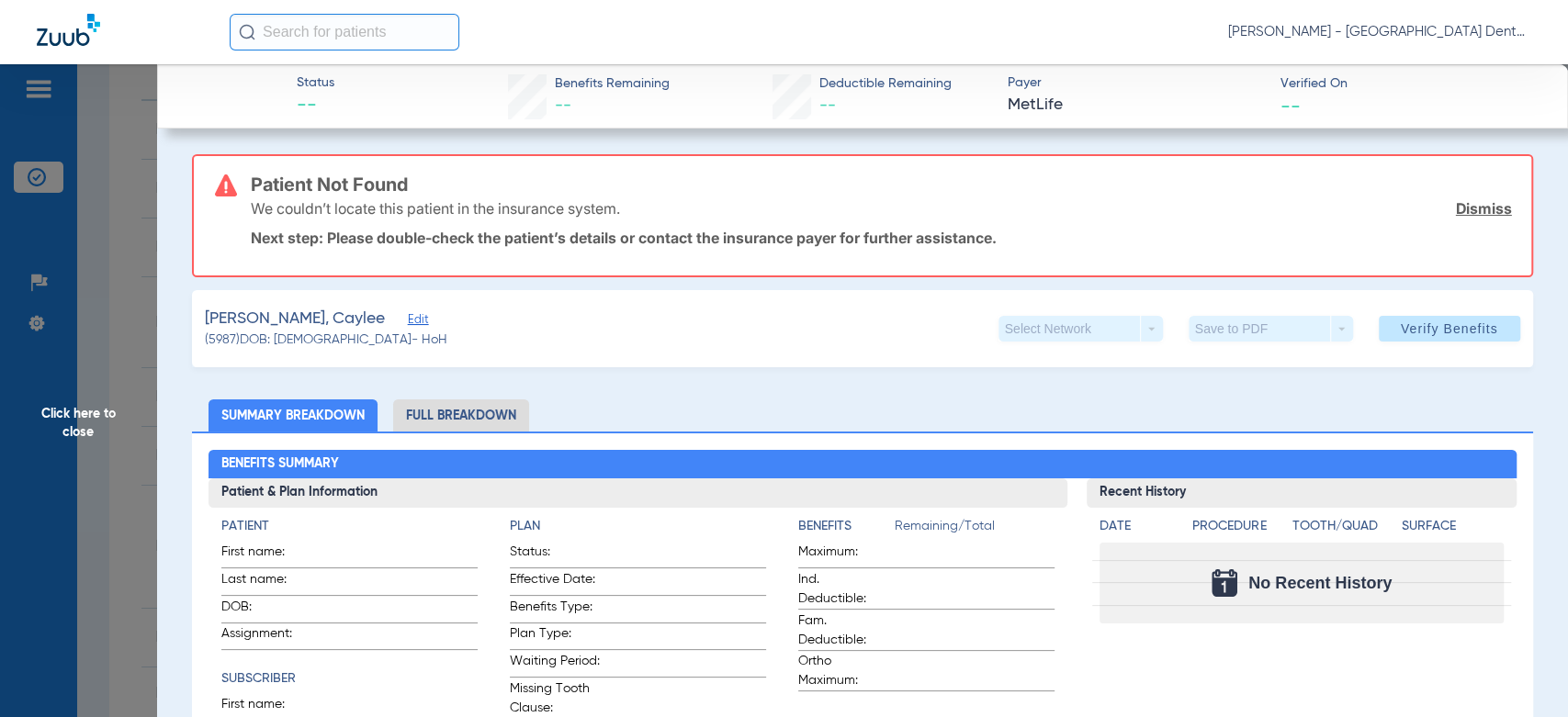 click on "Edit" 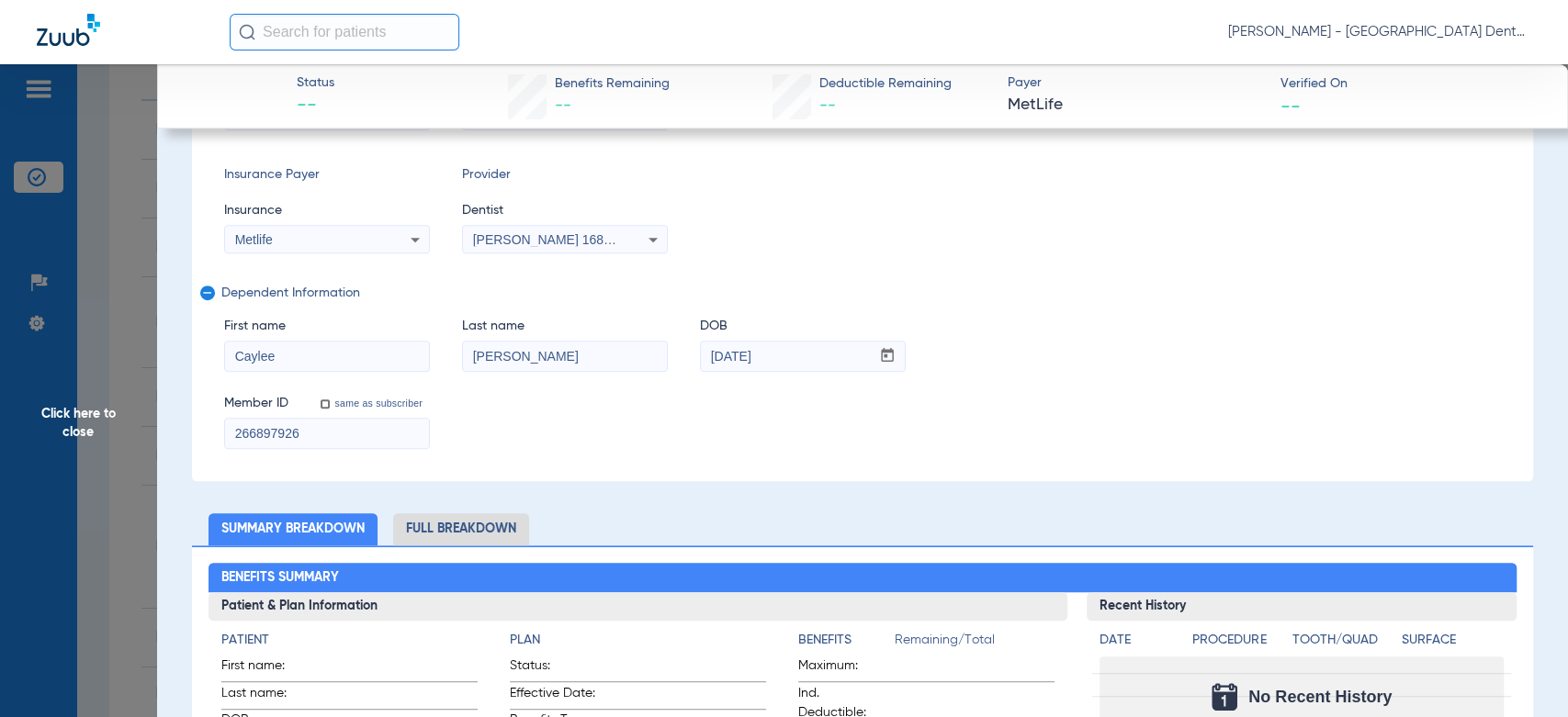 scroll, scrollTop: 611, scrollLeft: 0, axis: vertical 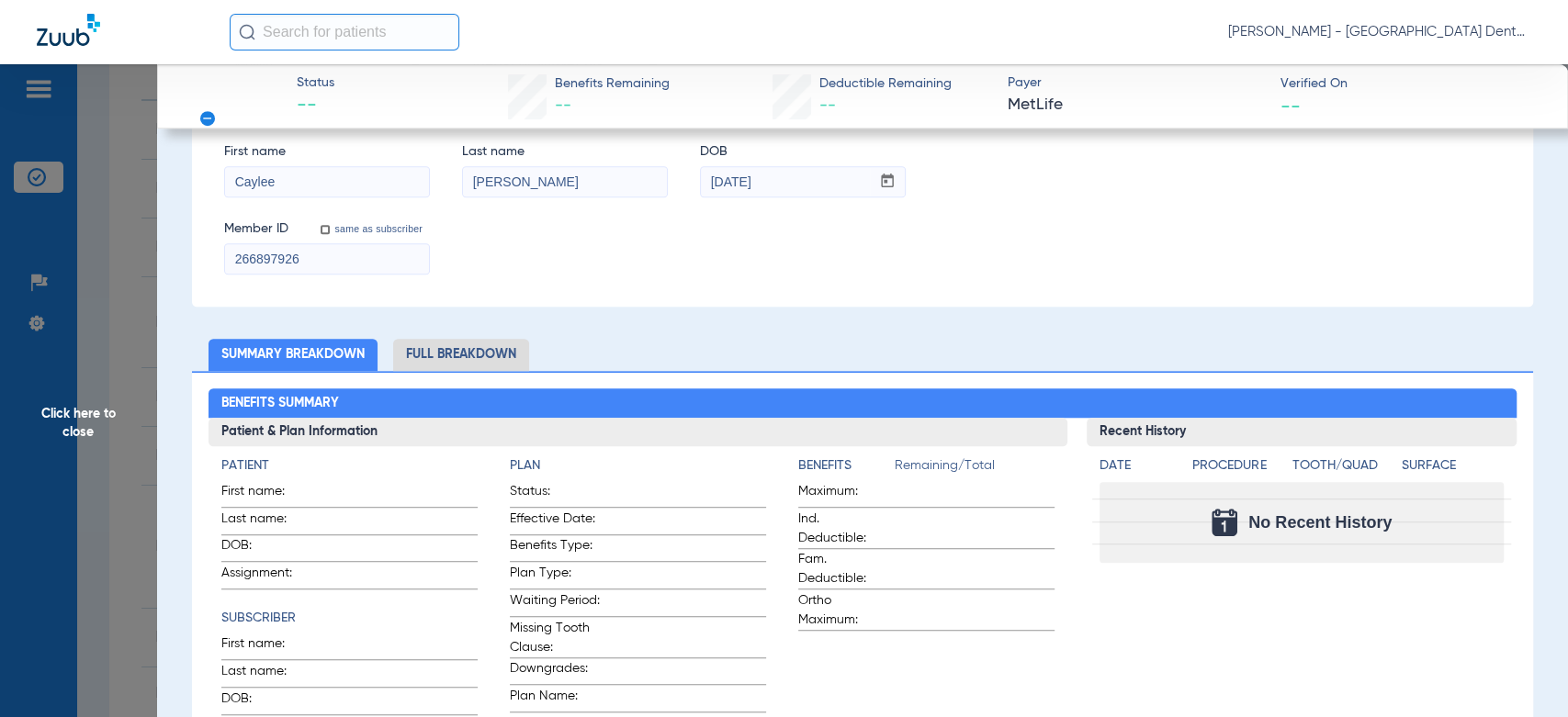 click on "Click here to close" 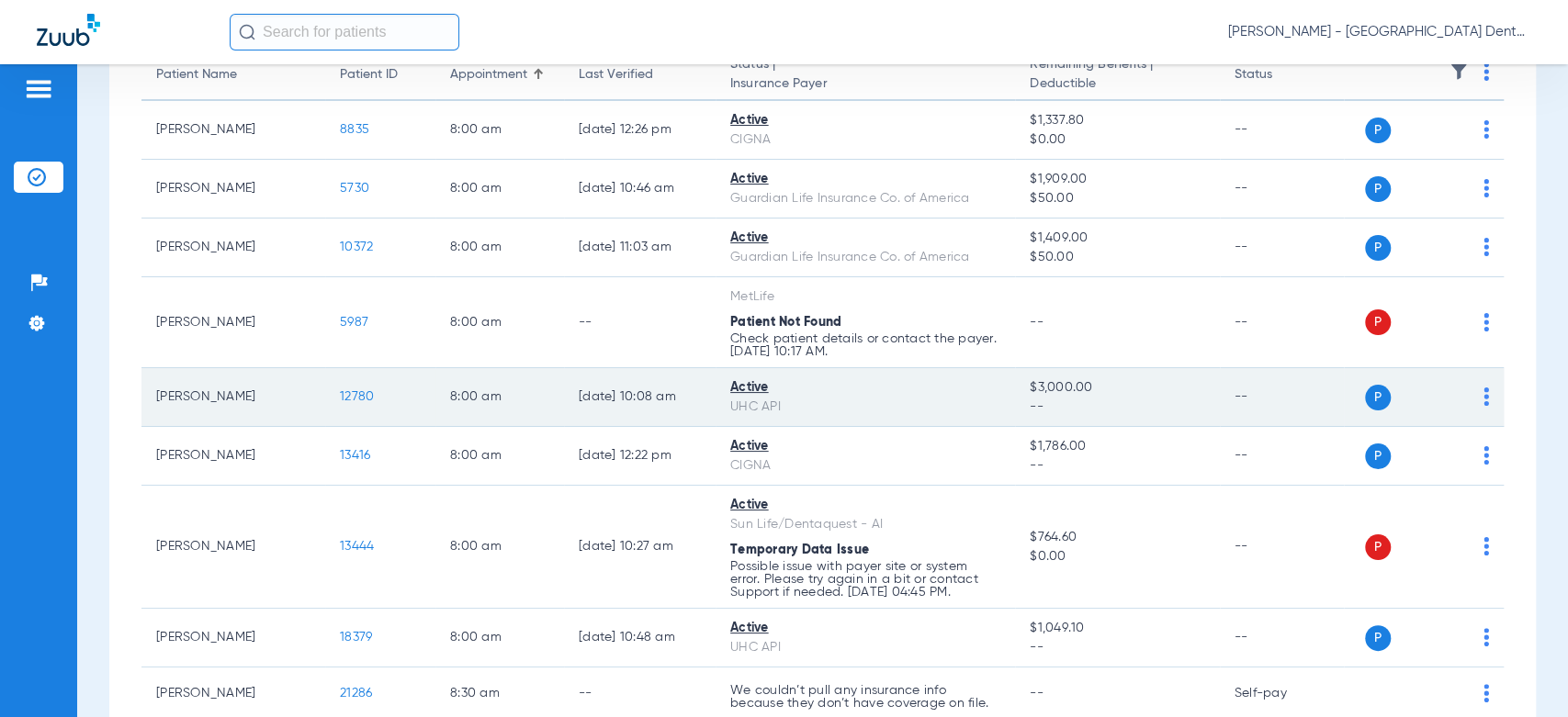 click on "12780" 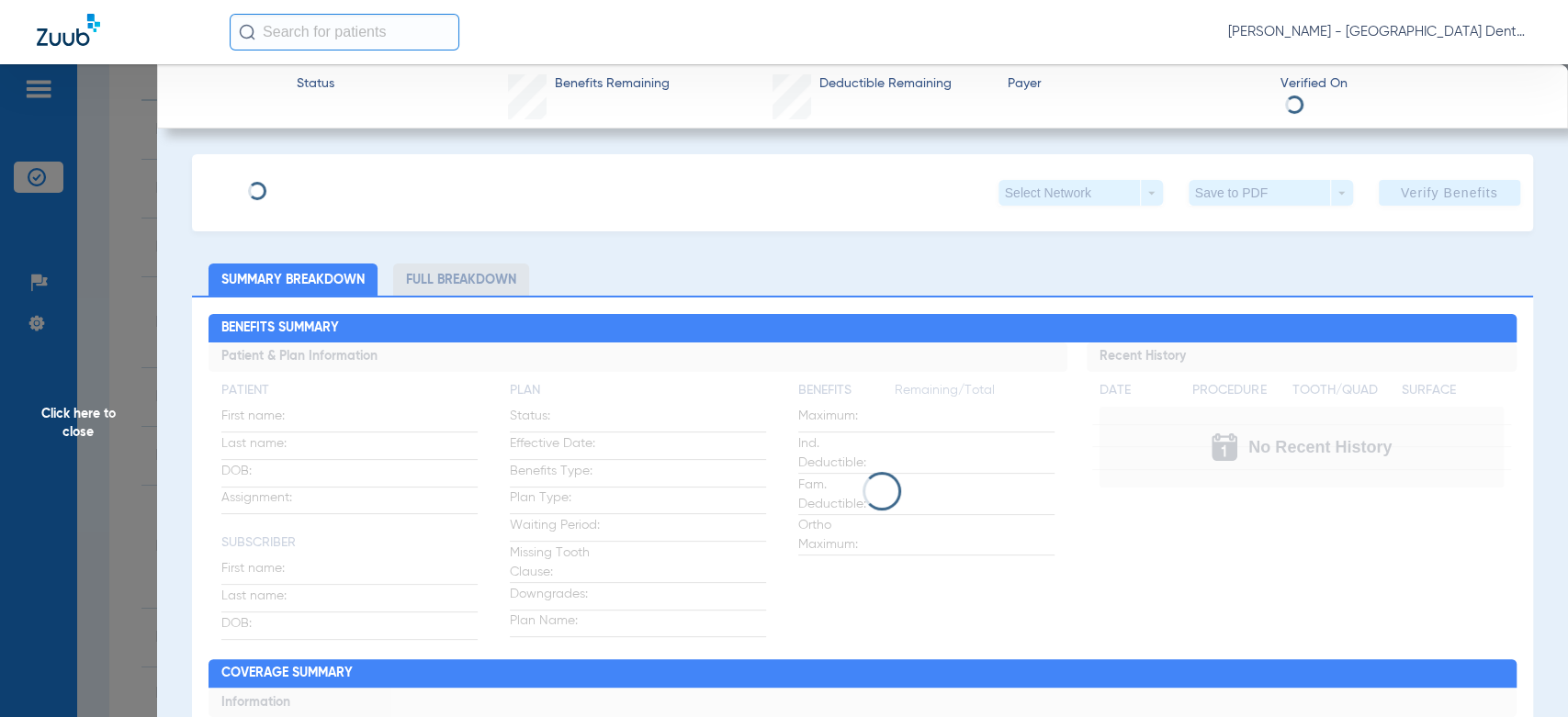 type on "[PERSON_NAME]" 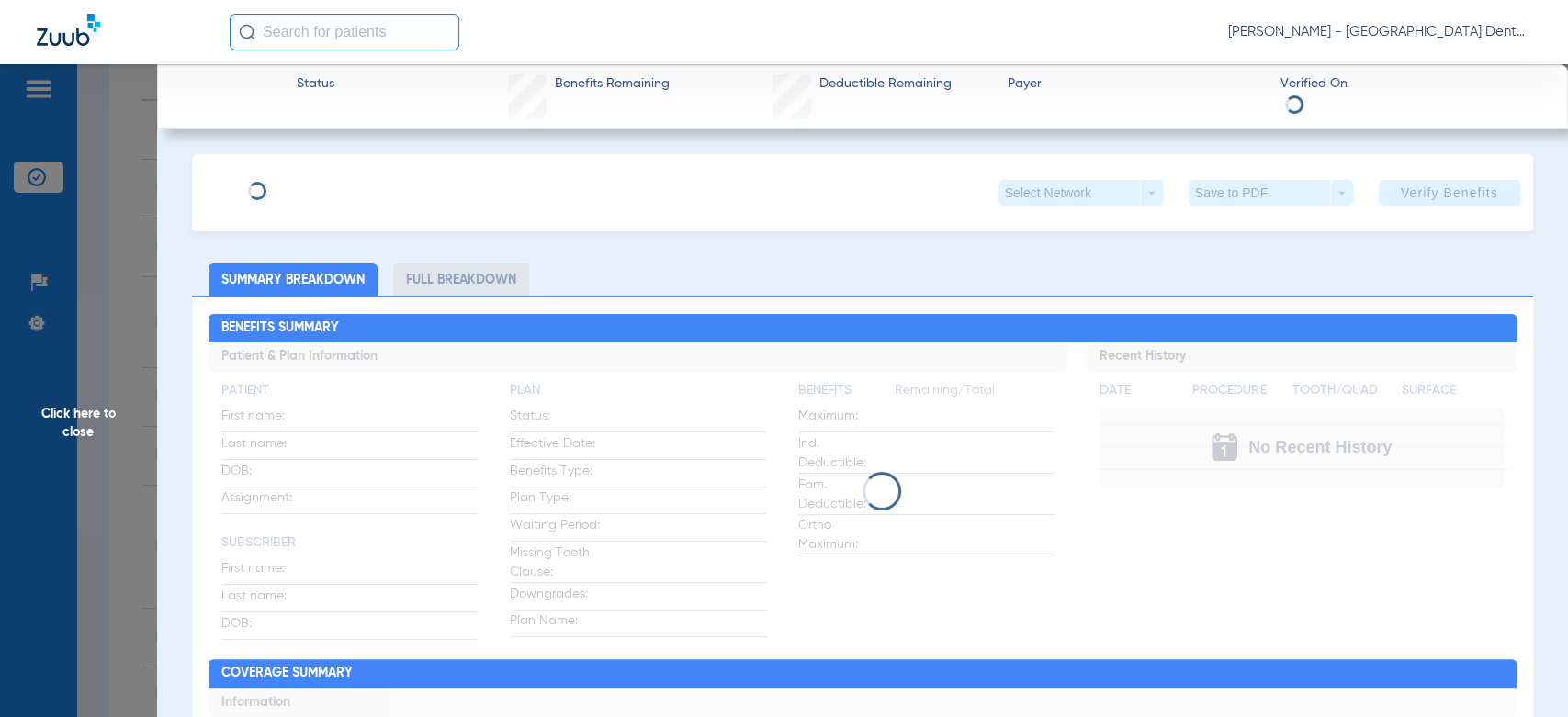 type on "[PERSON_NAME]" 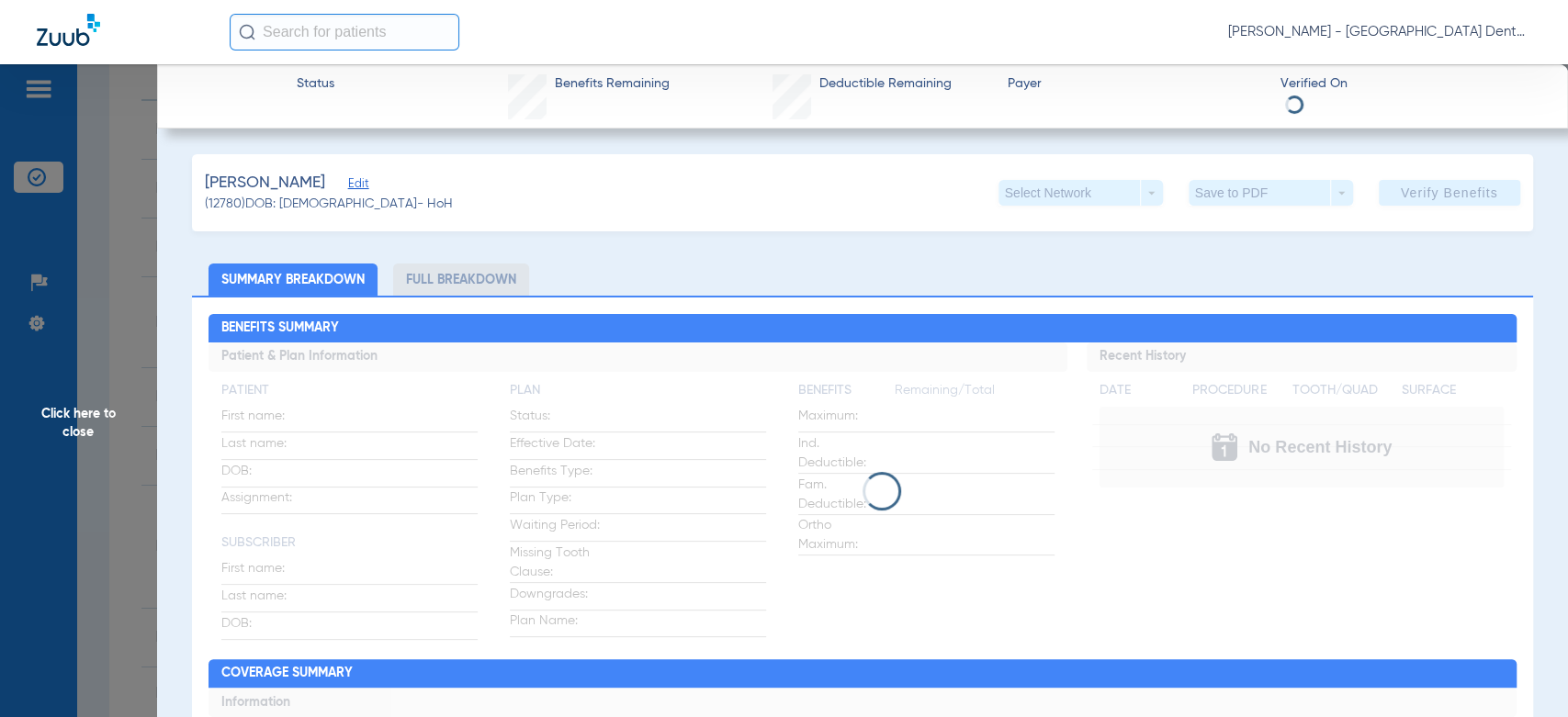 click on "Edit" 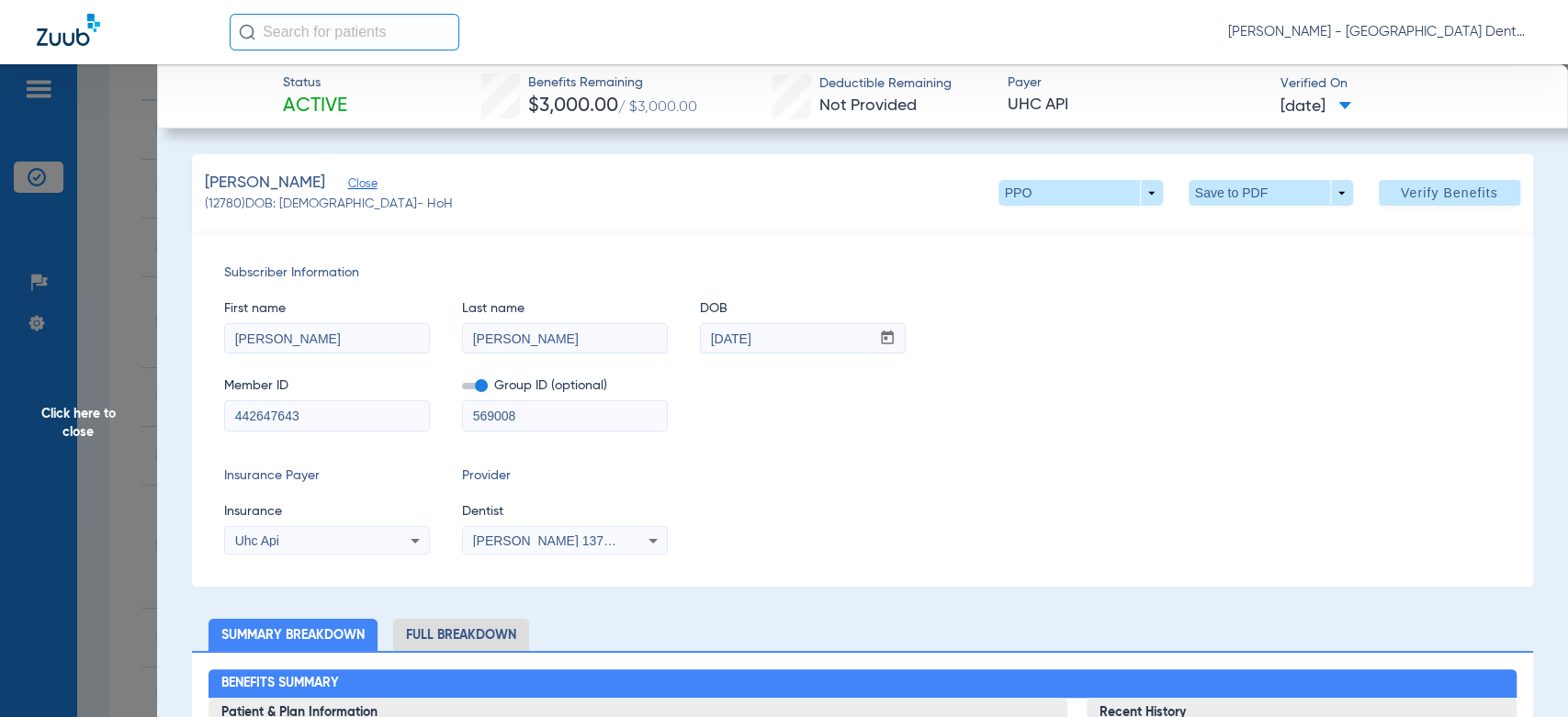 click on "Click here to close" 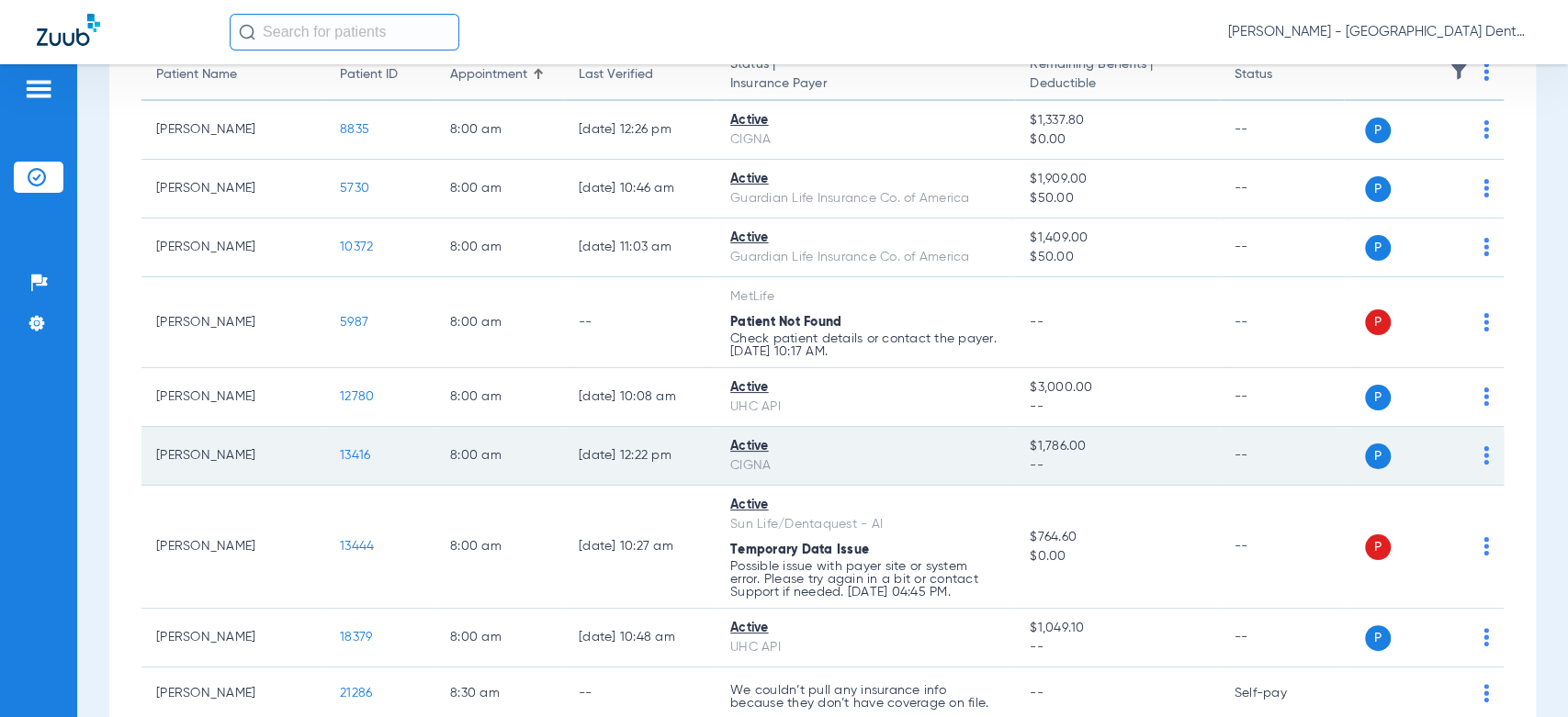 click on "13416" 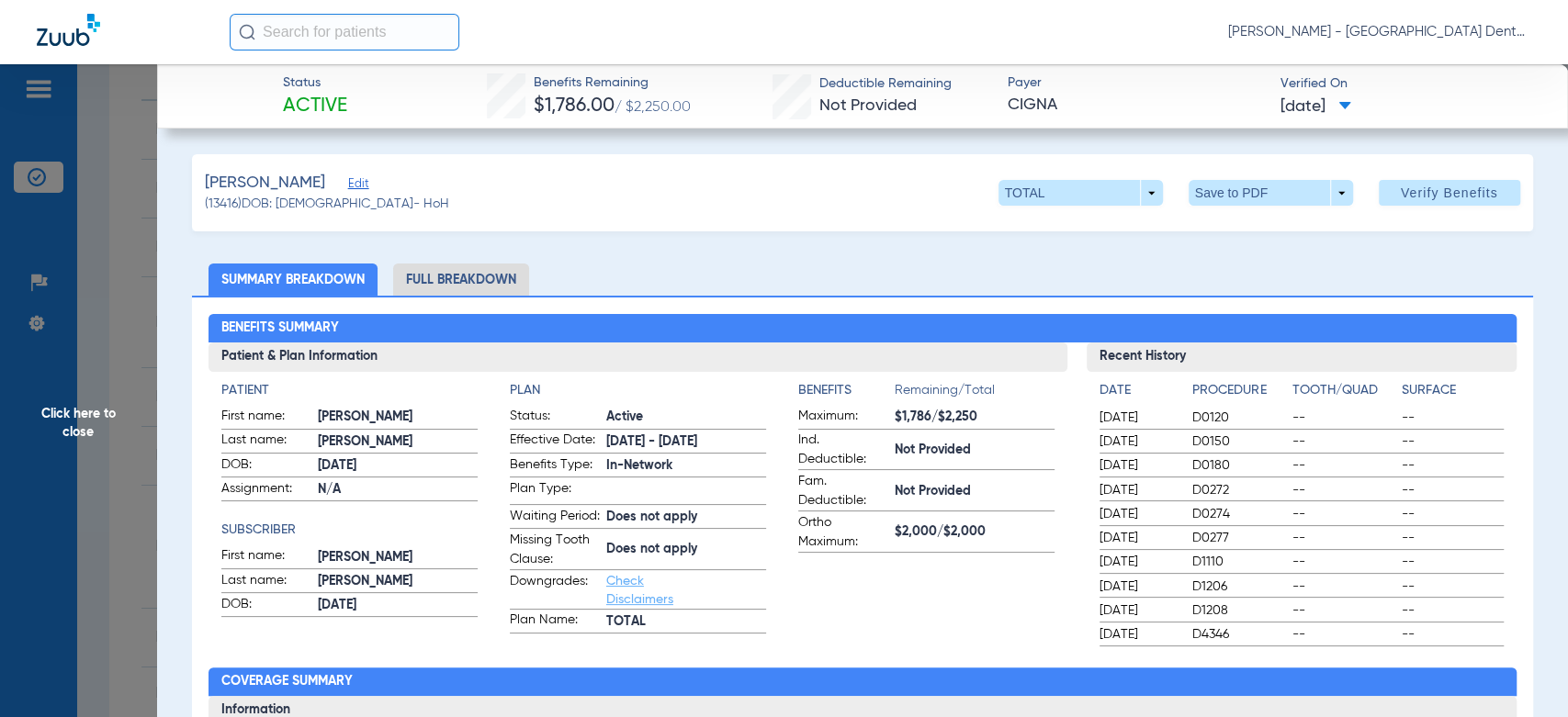 drag, startPoint x: 337, startPoint y: 176, endPoint x: 578, endPoint y: 321, distance: 281.25789 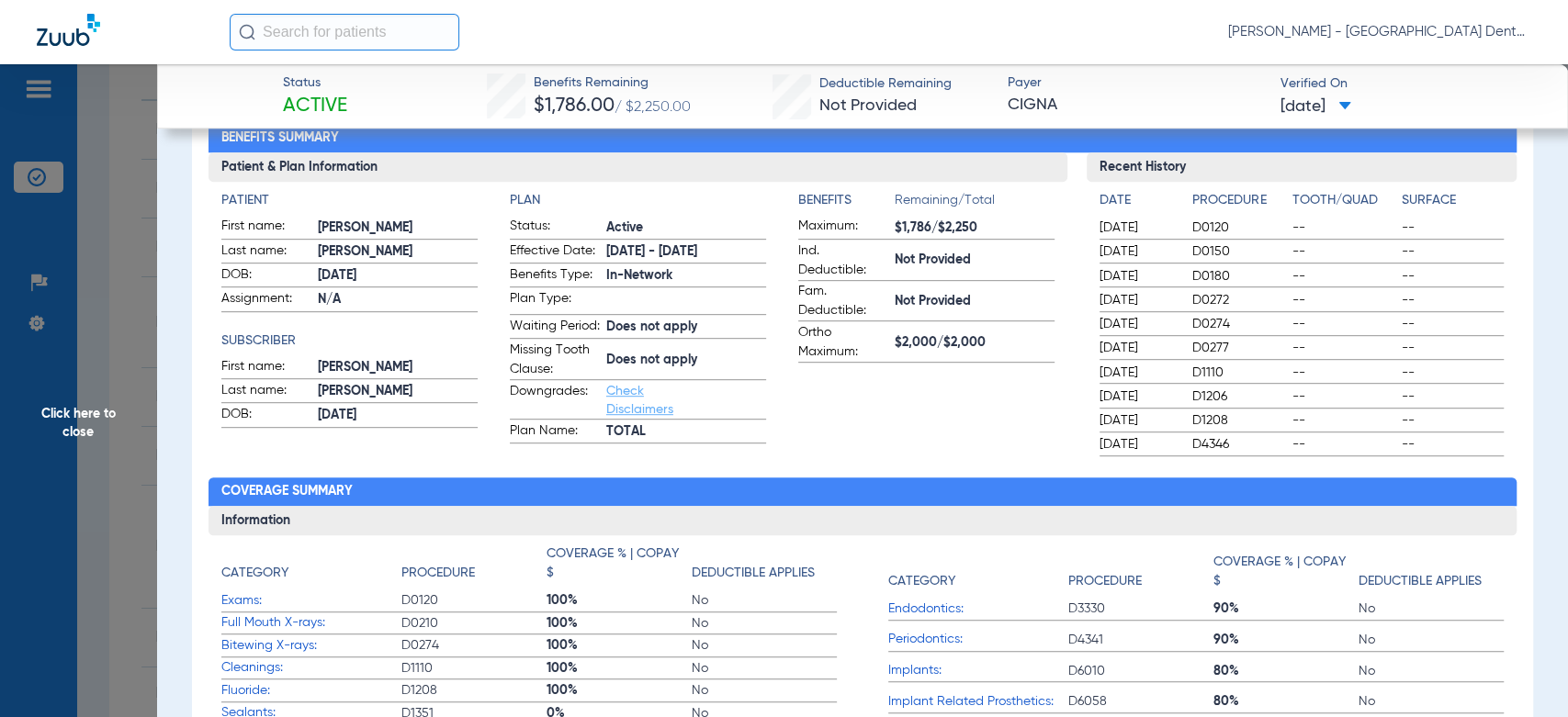 scroll, scrollTop: 510, scrollLeft: 0, axis: vertical 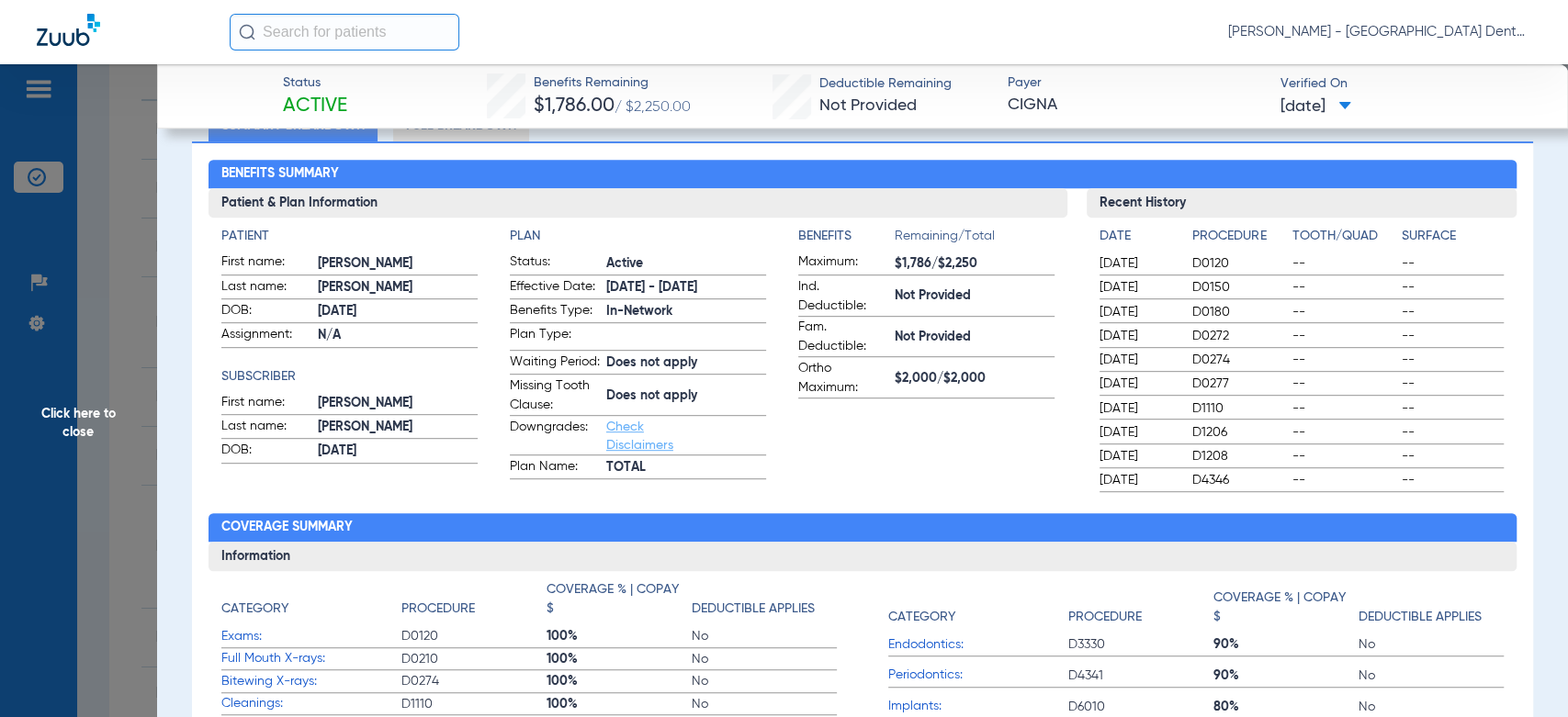 drag, startPoint x: 871, startPoint y: 254, endPoint x: 925, endPoint y: 270, distance: 56.320511 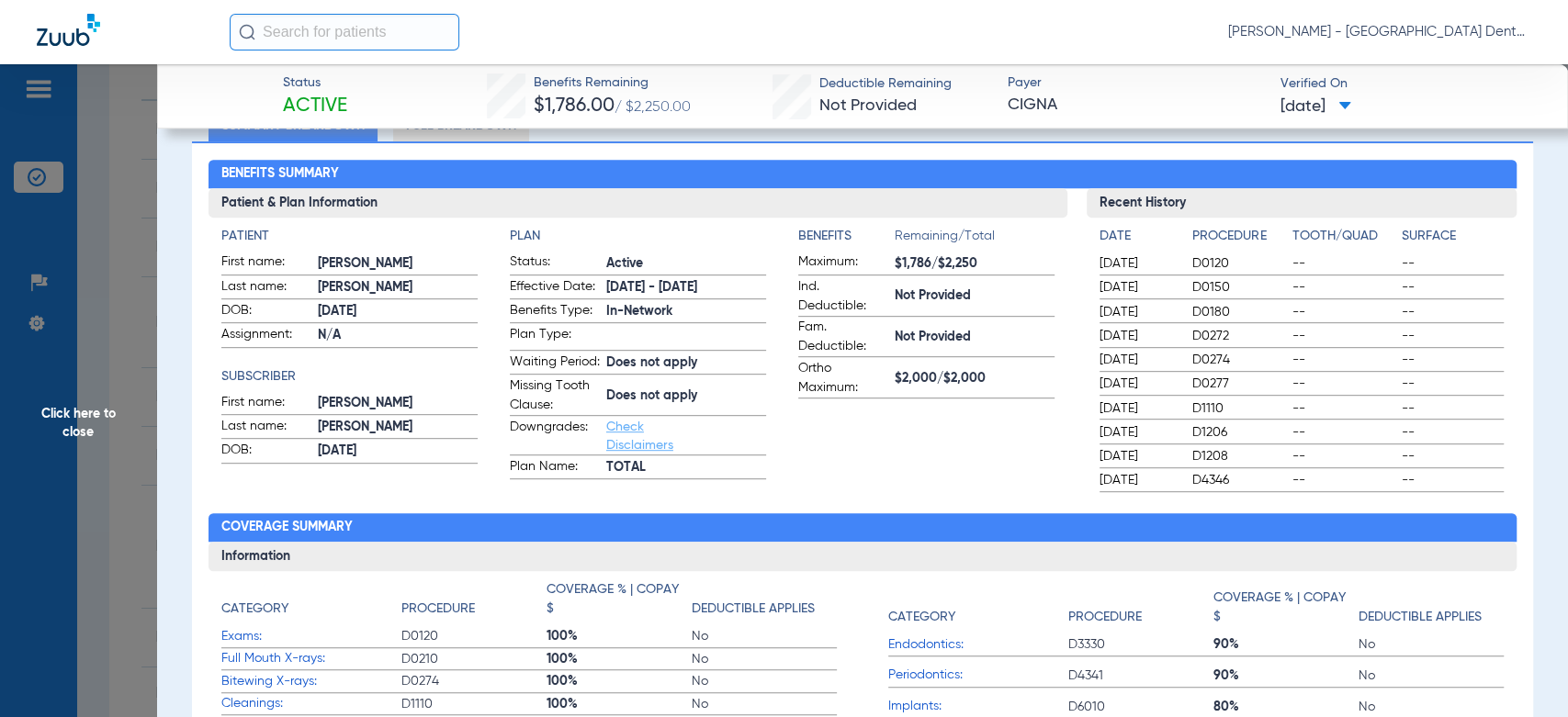 click on "Maximum:  $1,786/$2,250" 